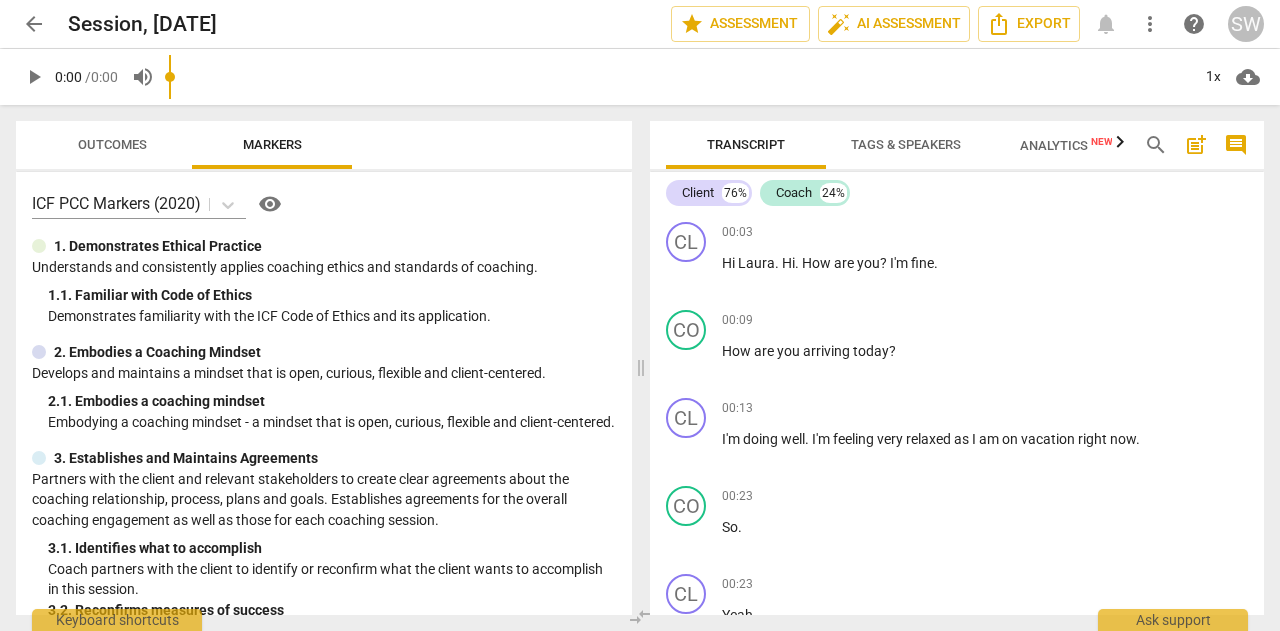 scroll, scrollTop: 0, scrollLeft: 0, axis: both 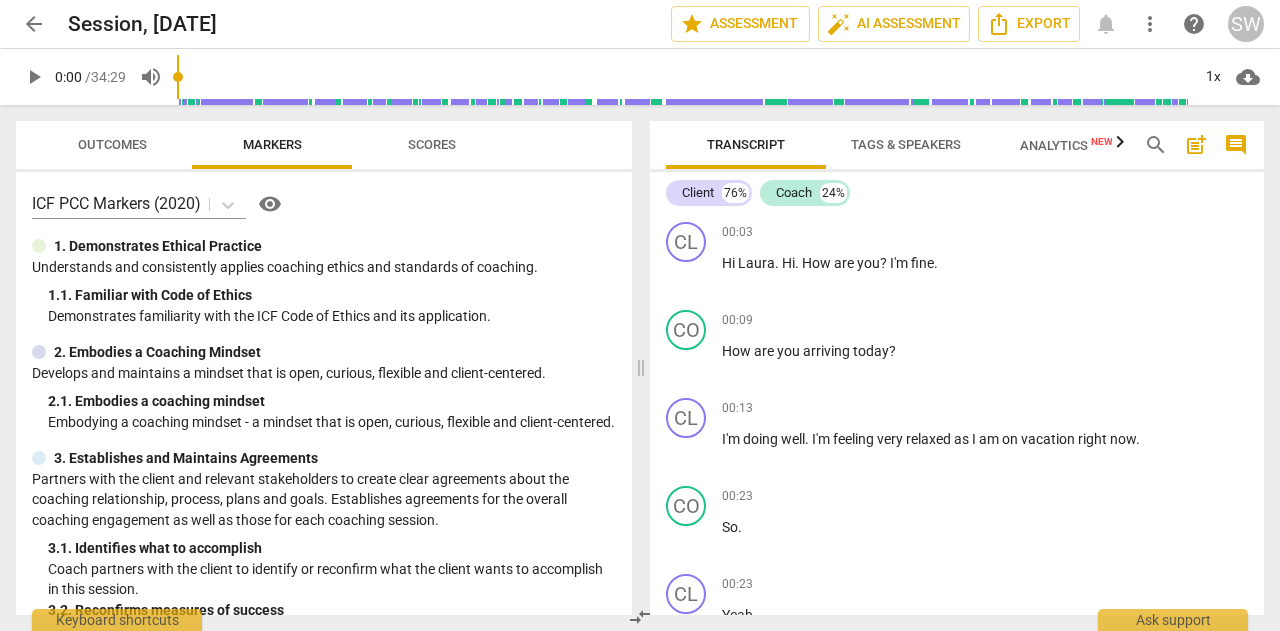 click on "play_arrow" at bounding box center [34, 77] 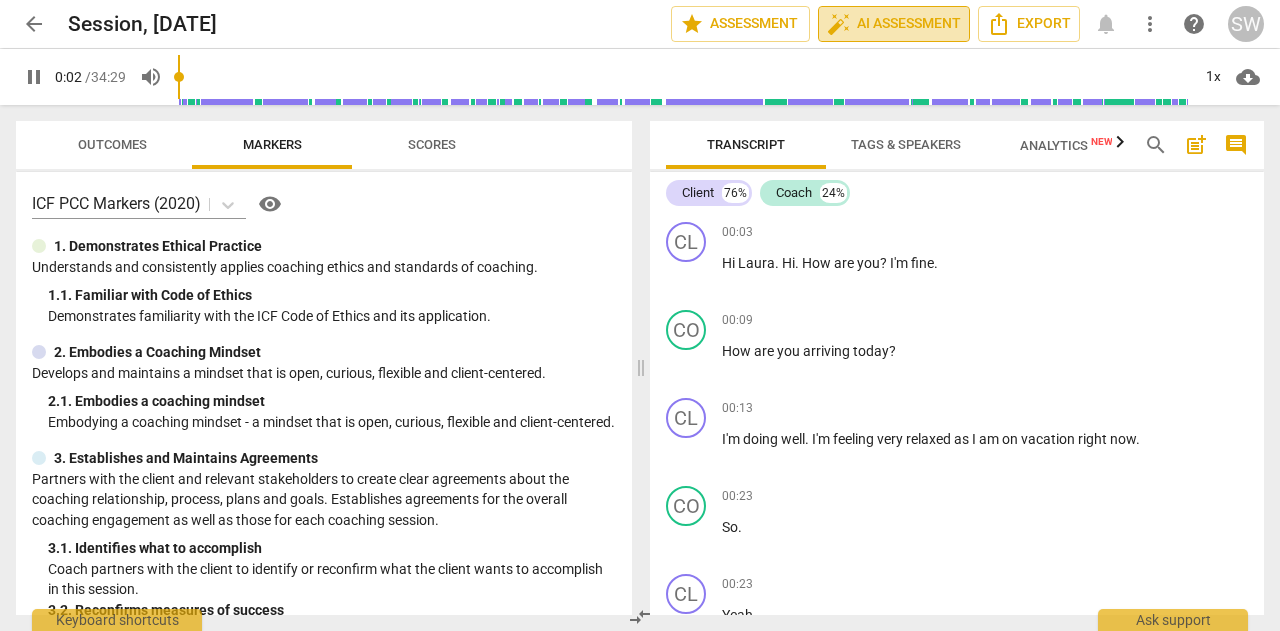 click on "auto_fix_high    AI Assessment" at bounding box center [894, 24] 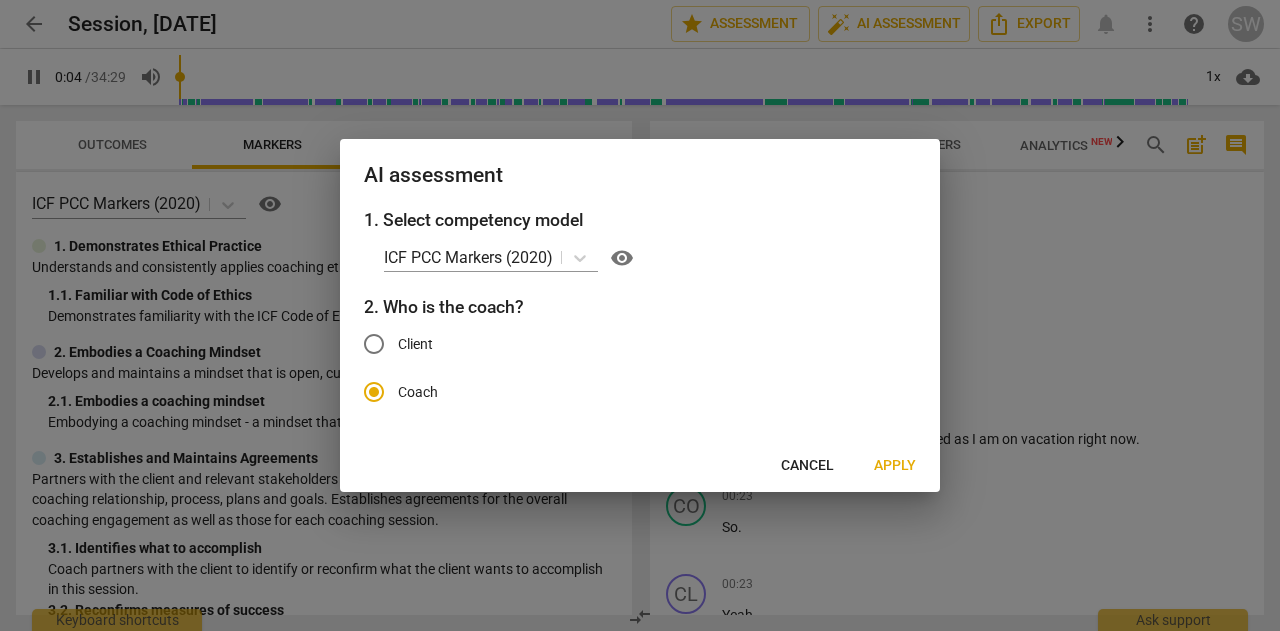 click on "Apply" at bounding box center (895, 466) 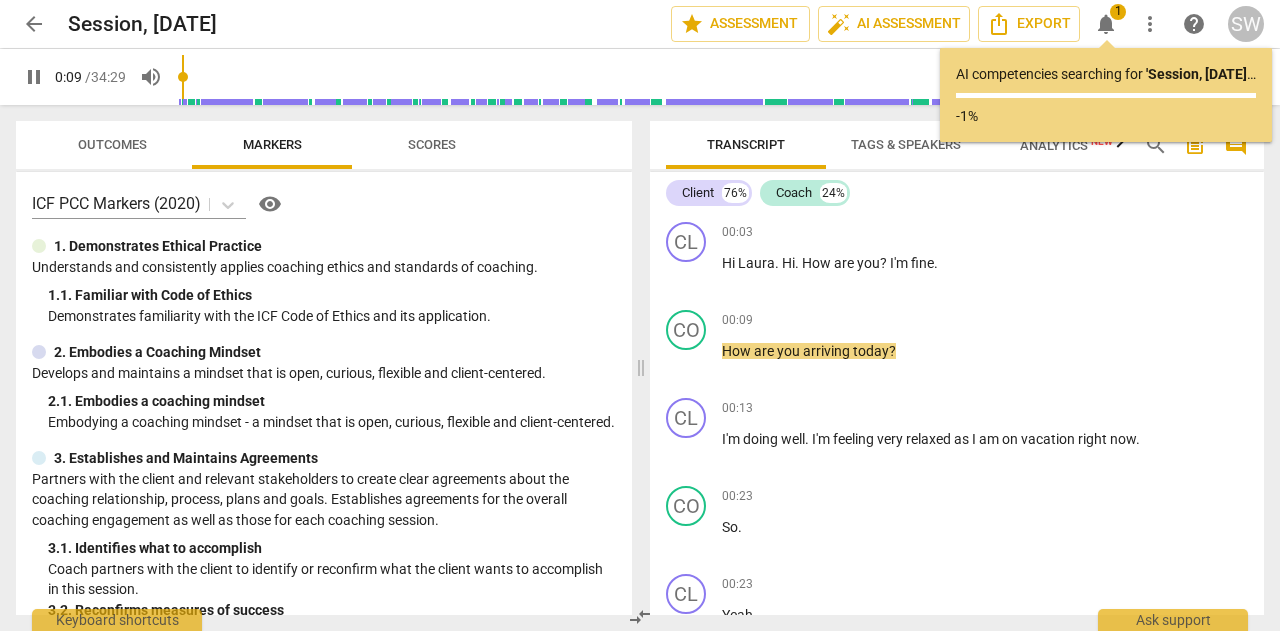 type on "10" 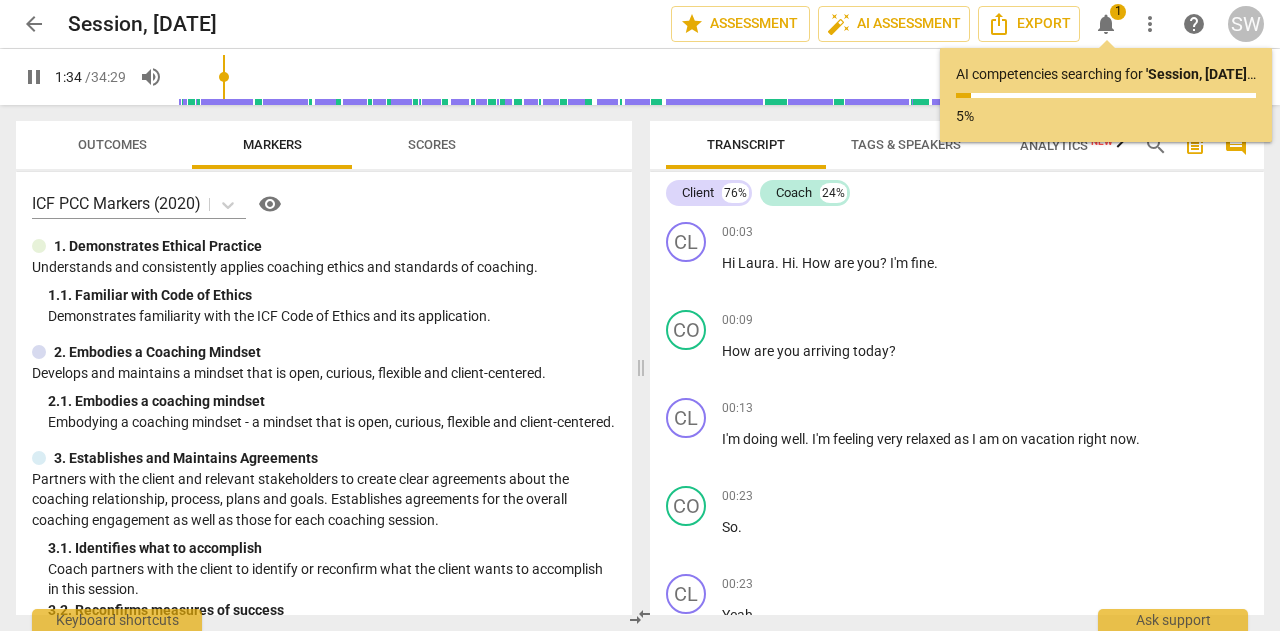 scroll, scrollTop: 480, scrollLeft: 0, axis: vertical 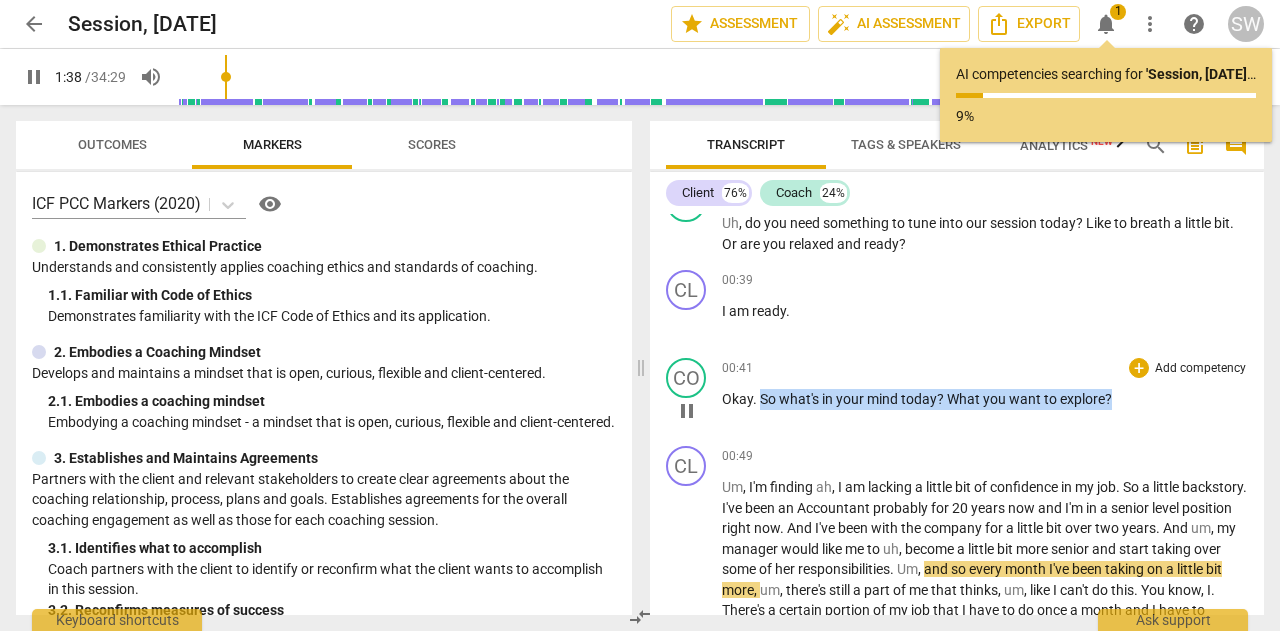 drag, startPoint x: 760, startPoint y: 395, endPoint x: 1130, endPoint y: 404, distance: 370.10944 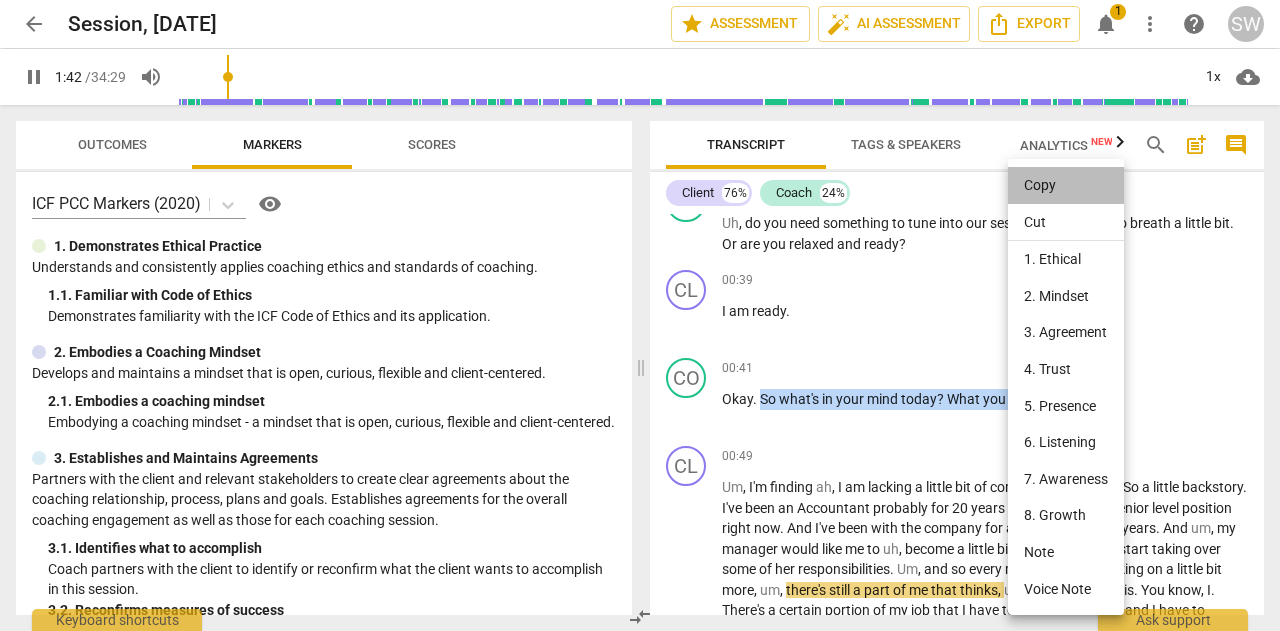click on "Copy" at bounding box center [1066, 185] 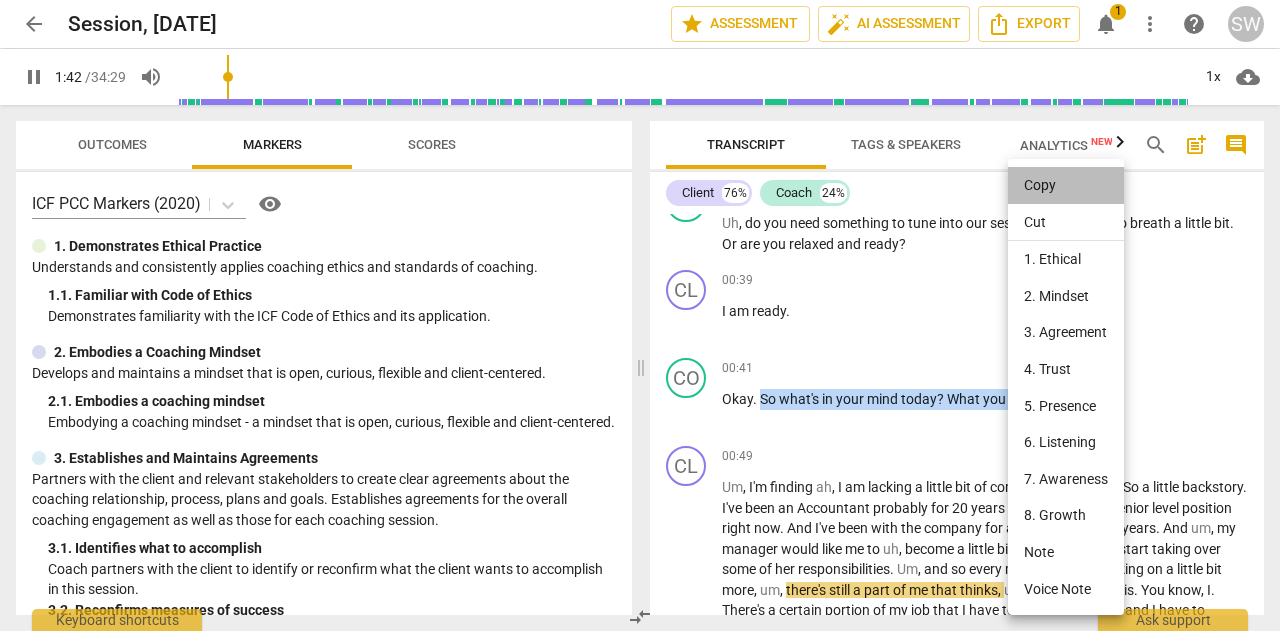 copy on "So what's in your mind today ? What you want to explore ?" 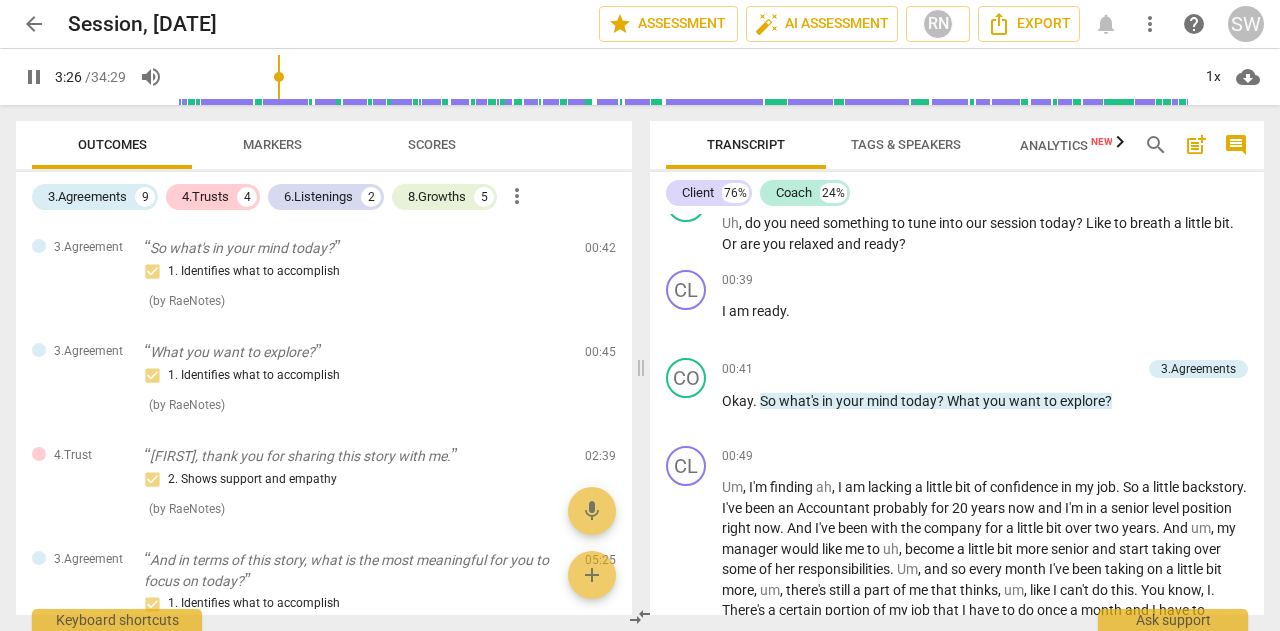 scroll, scrollTop: 888, scrollLeft: 0, axis: vertical 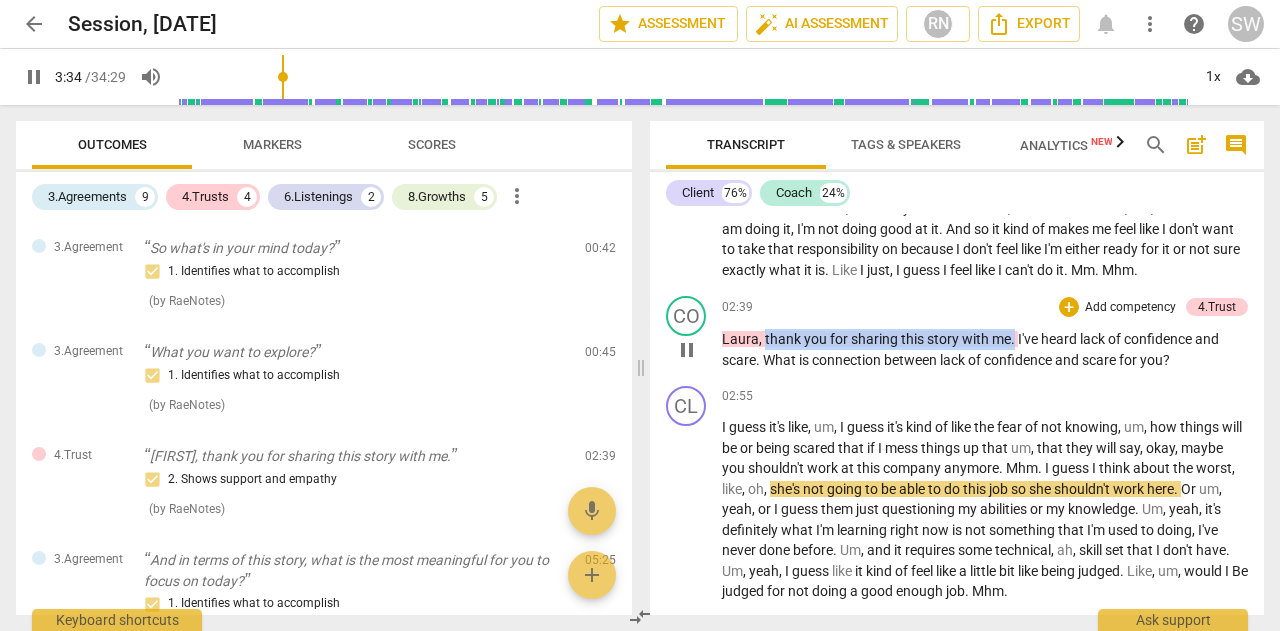 drag, startPoint x: 764, startPoint y: 359, endPoint x: 1012, endPoint y: 353, distance: 248.07257 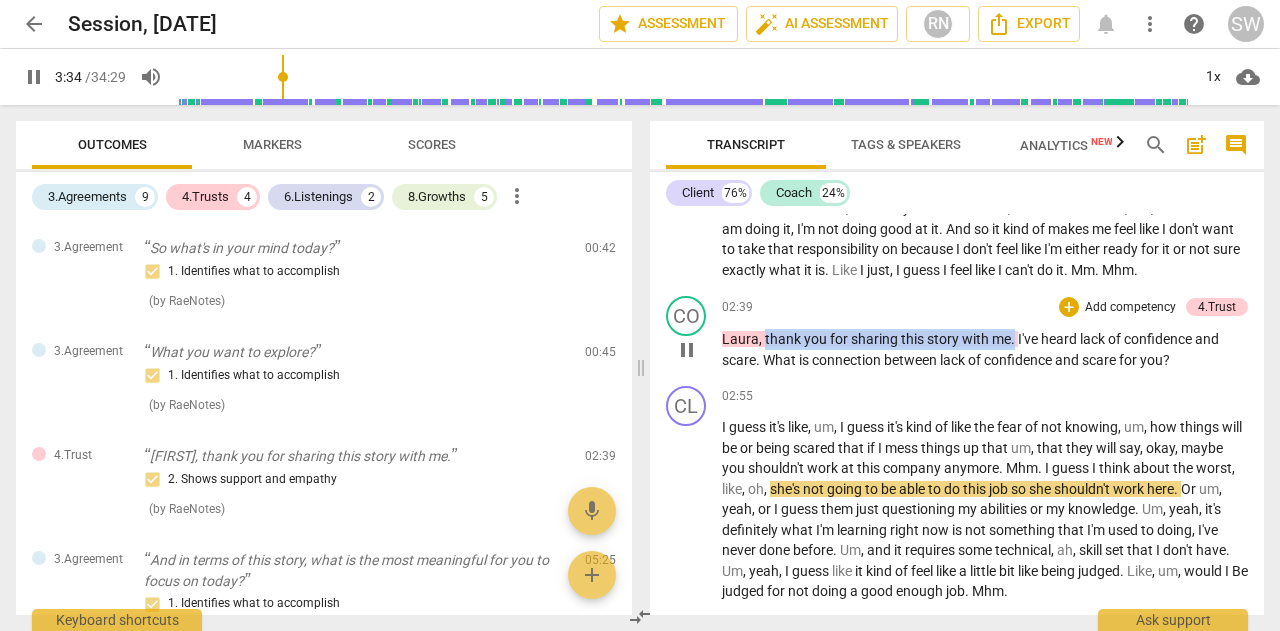 click on "[FIRST] , thank you for sharing this story with me . I've heard lack of confidence and scare . What is connection between lack of confidence and scare for you ?" at bounding box center [985, 349] 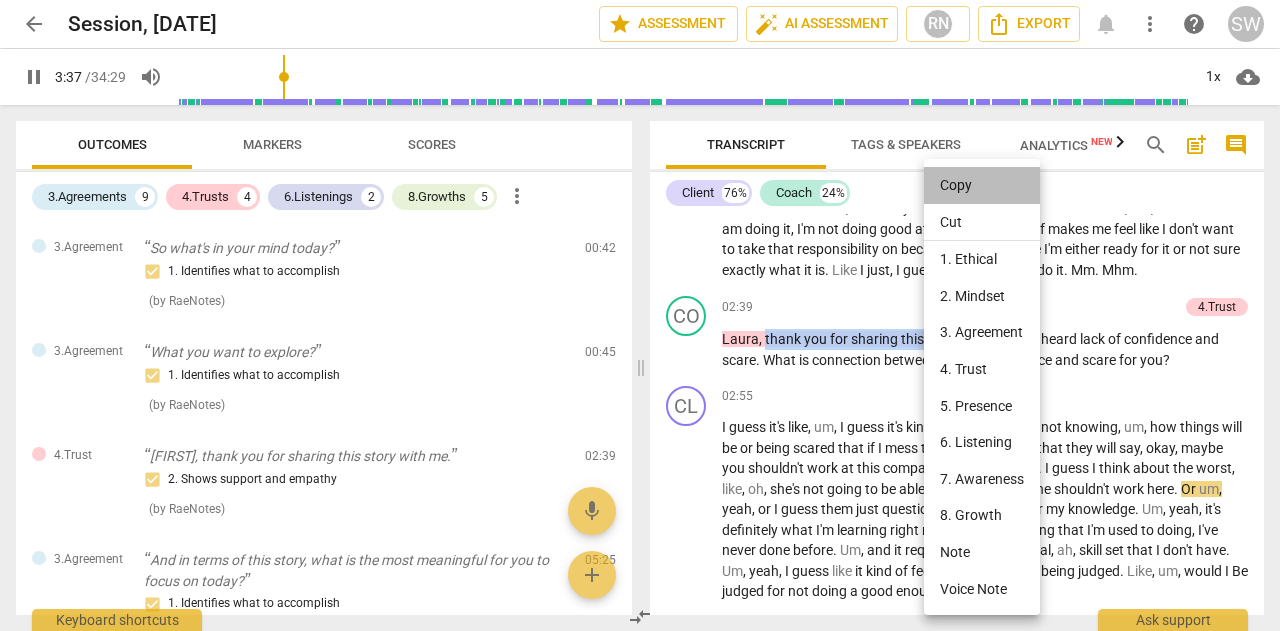 click on "Copy" at bounding box center (982, 185) 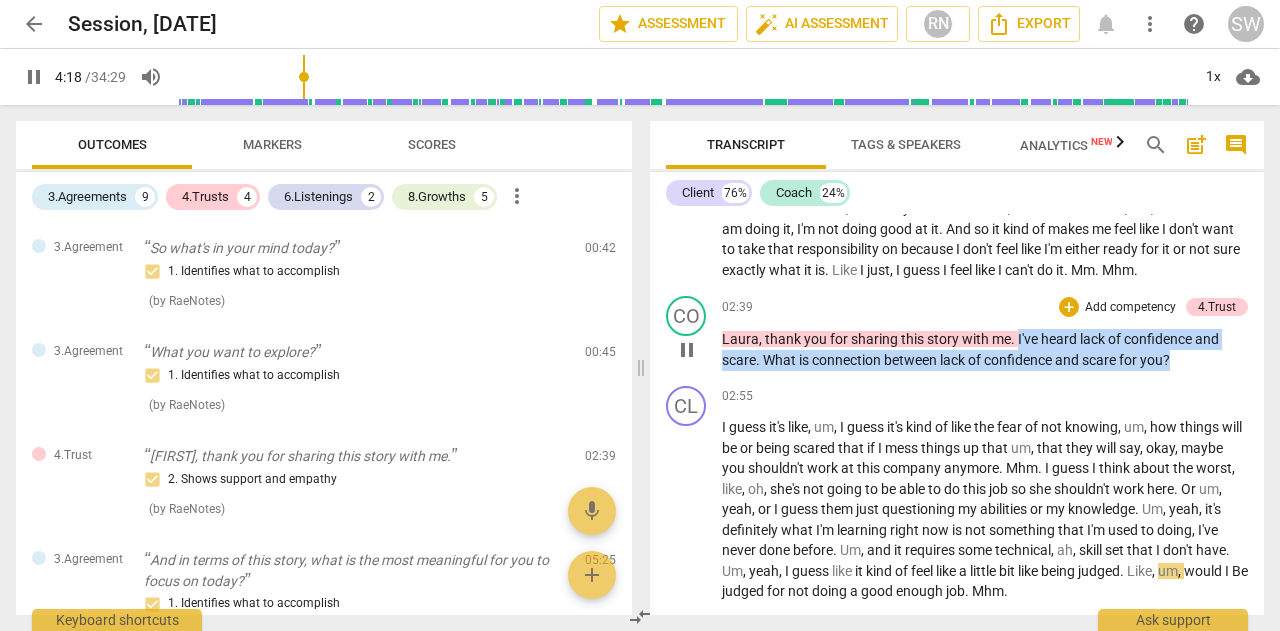 drag, startPoint x: 1016, startPoint y: 357, endPoint x: 1186, endPoint y: 383, distance: 171.97675 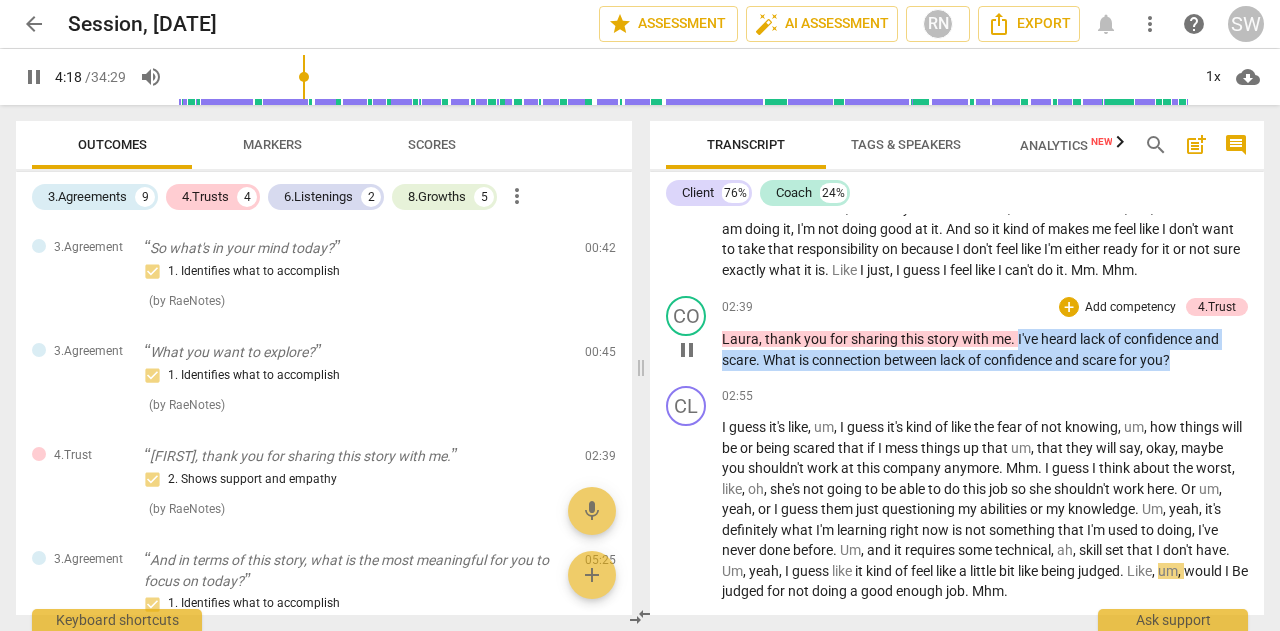 click on "[FIRST] , thank you for sharing this story with me . I've heard lack of confidence and scare . What is connection between lack of confidence and scare for you ?" at bounding box center (985, 349) 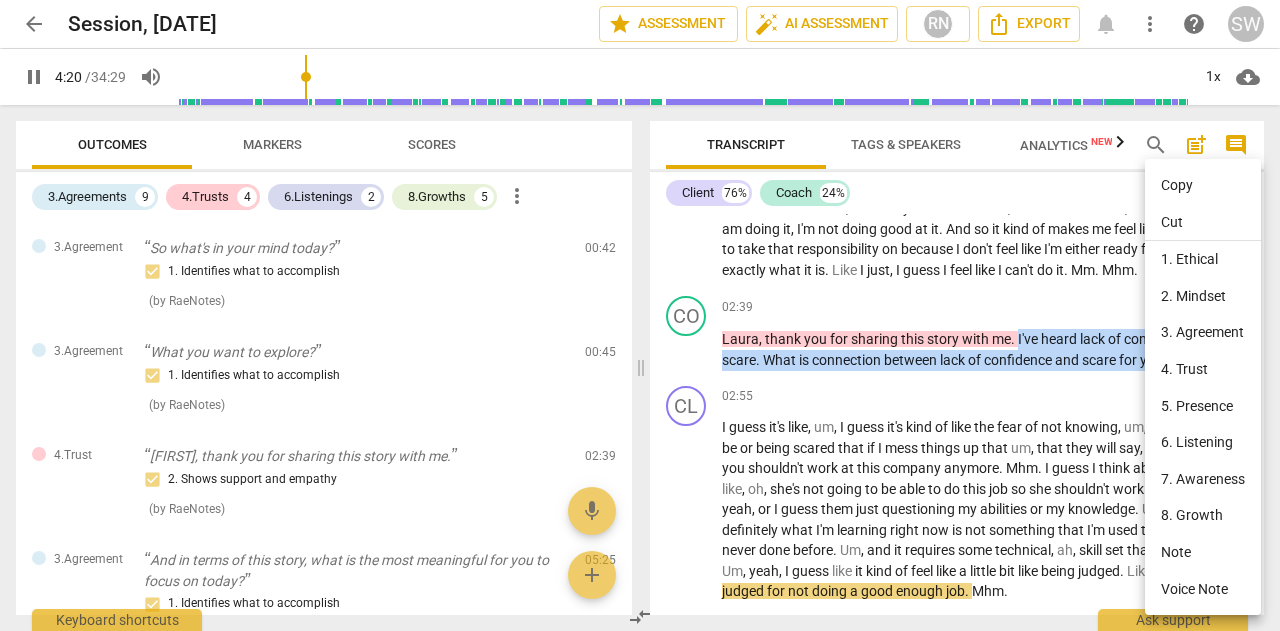 click on "Copy" at bounding box center [1203, 185] 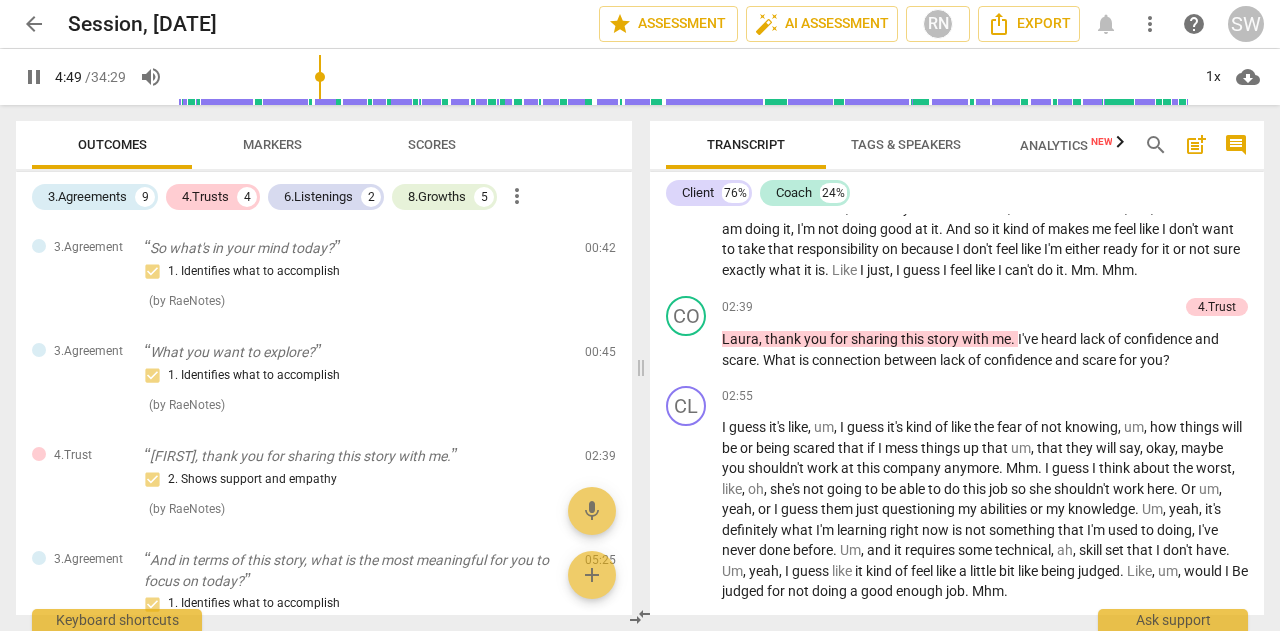scroll, scrollTop: 1379, scrollLeft: 0, axis: vertical 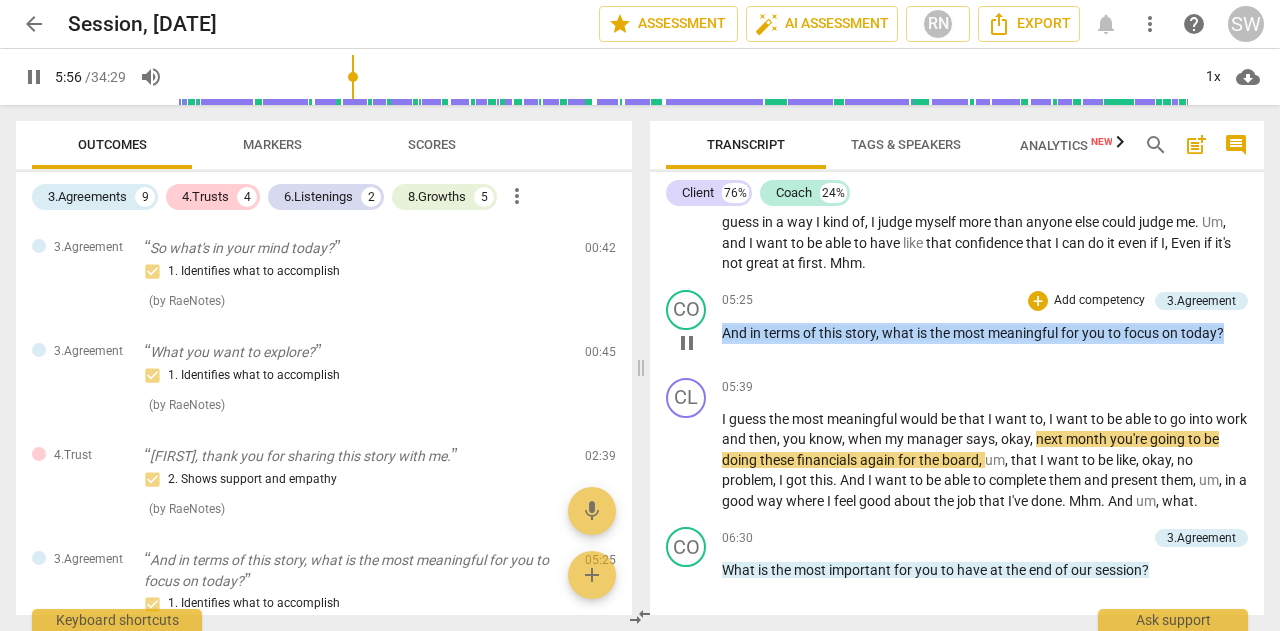 drag, startPoint x: 722, startPoint y: 357, endPoint x: 1230, endPoint y: 357, distance: 508 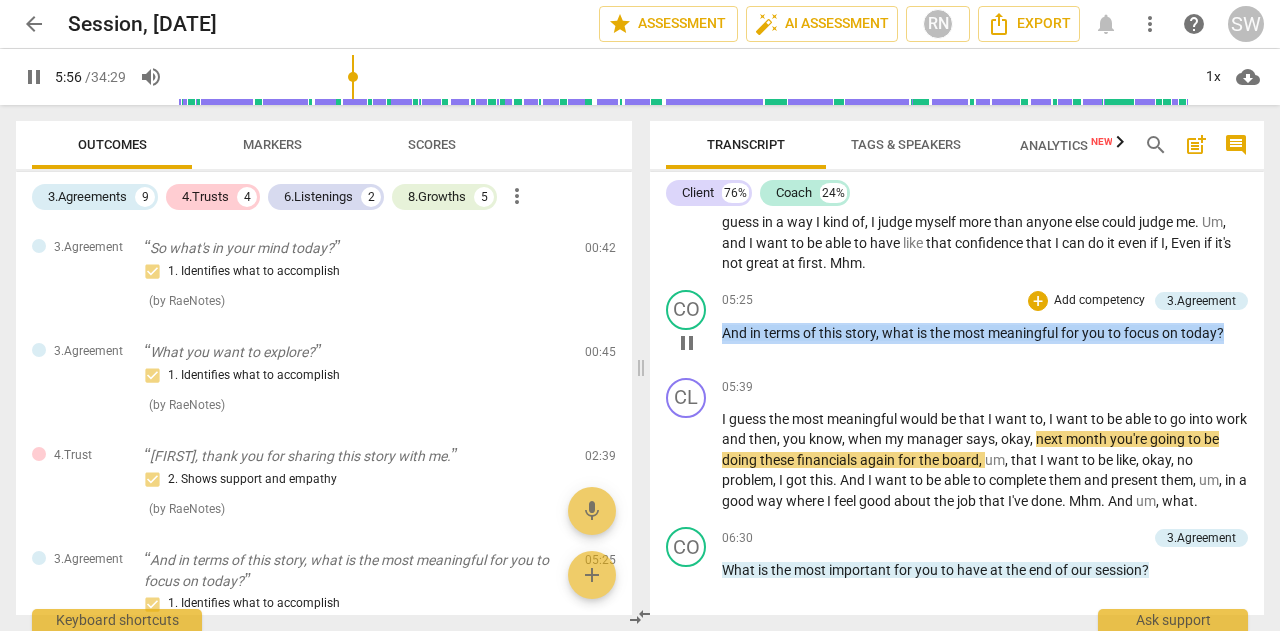 click on "And in terms of this story , what is the most meaningful for you to focus on today ?" at bounding box center (985, 333) 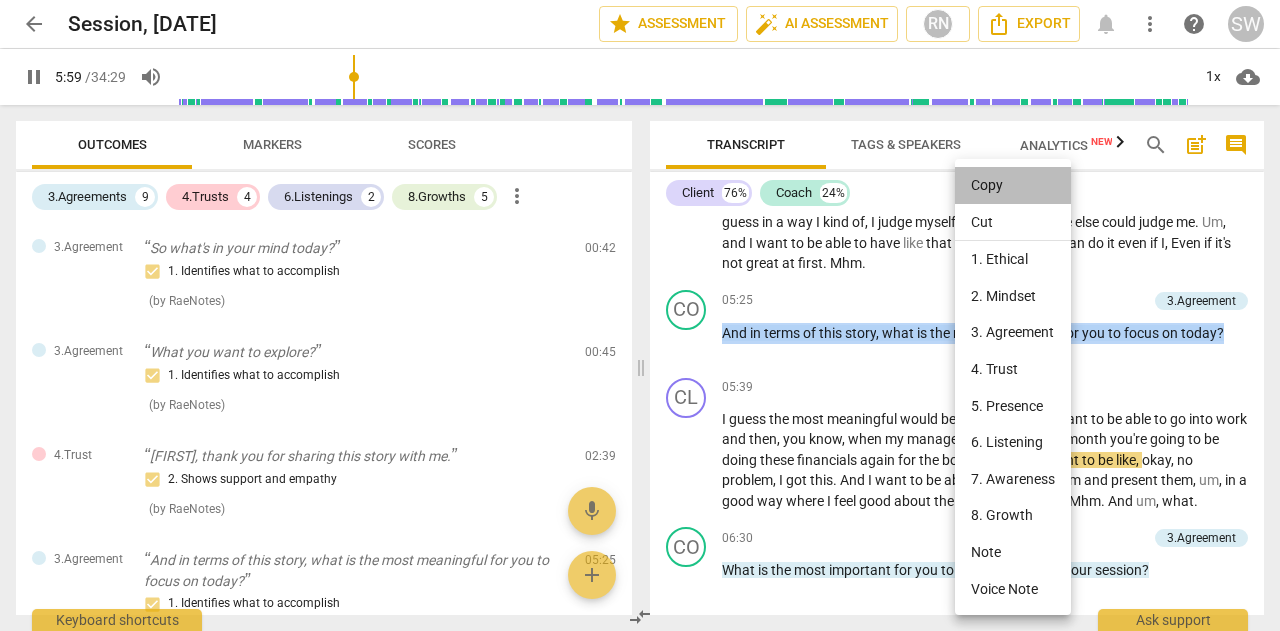 click on "Copy" at bounding box center (1013, 185) 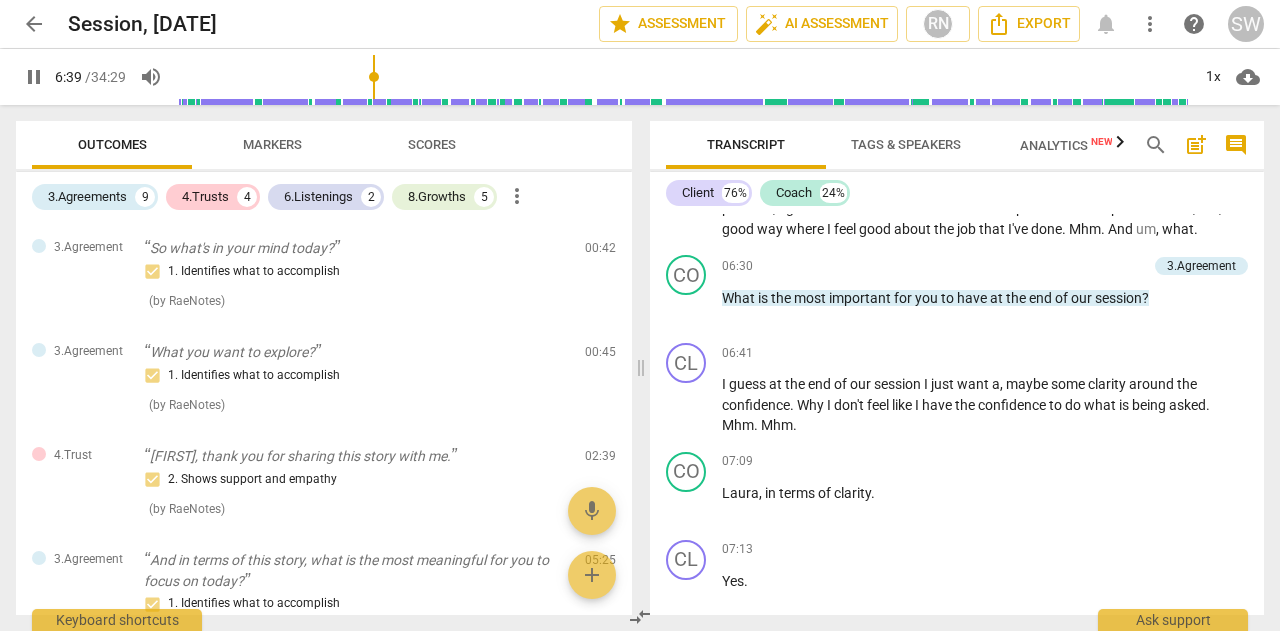 scroll, scrollTop: 1755, scrollLeft: 0, axis: vertical 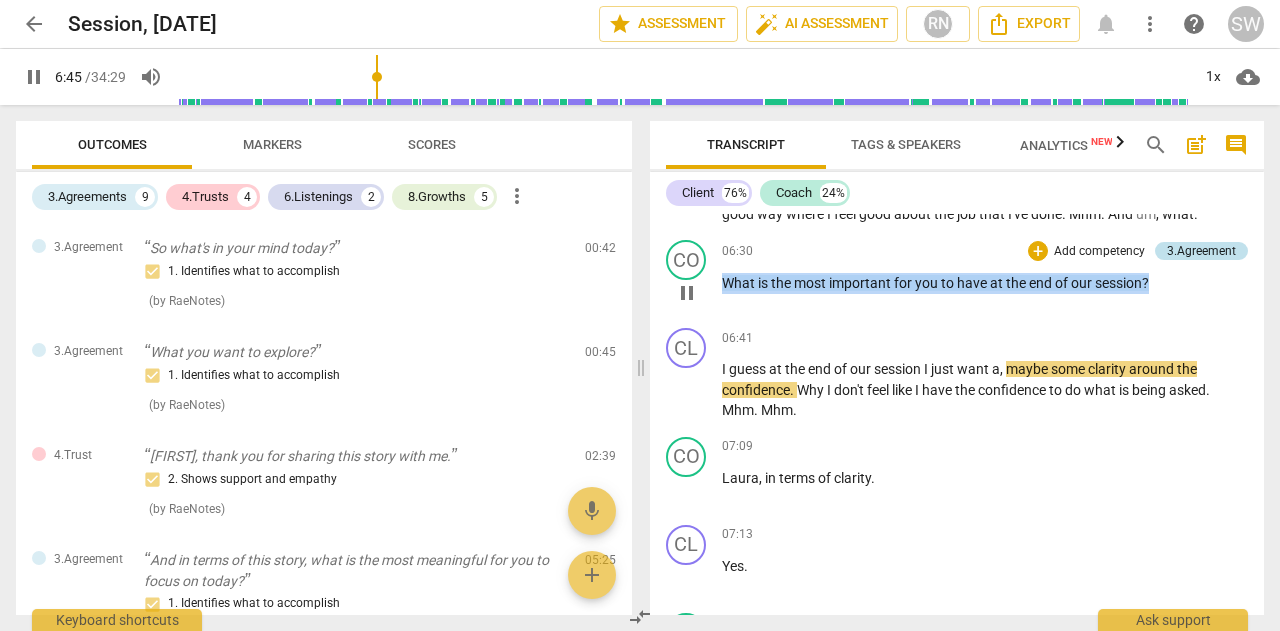 drag, startPoint x: 724, startPoint y: 303, endPoint x: 1174, endPoint y: 277, distance: 450.7505 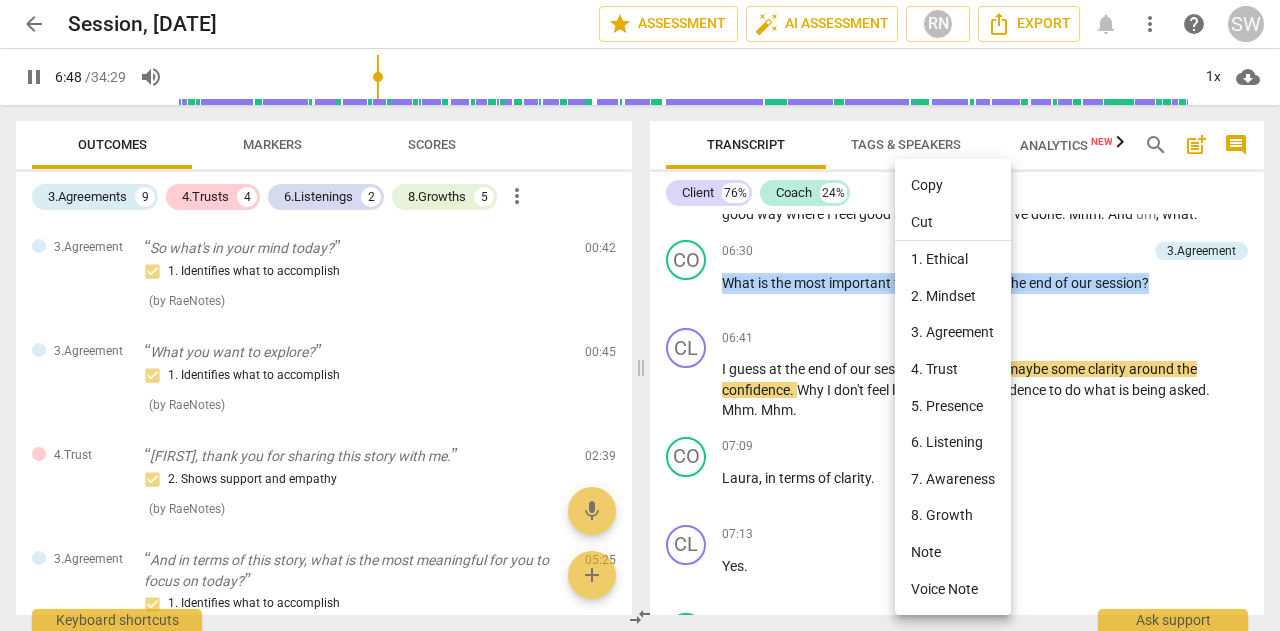 click on "Copy" at bounding box center [953, 185] 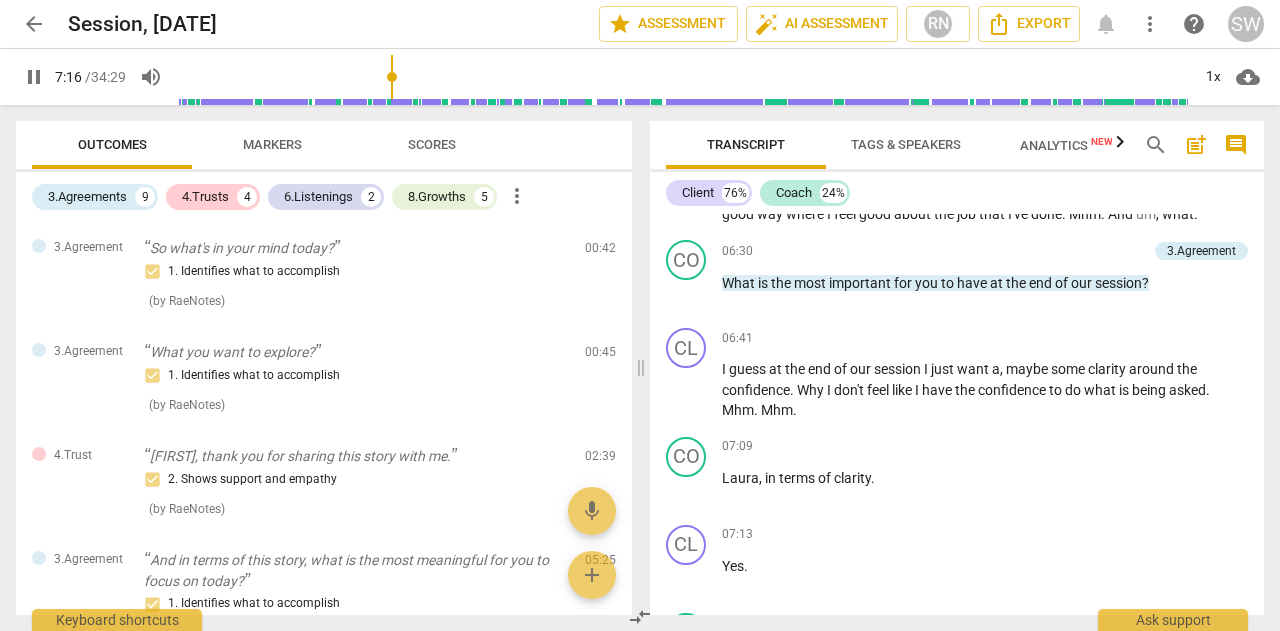 scroll, scrollTop: 2206, scrollLeft: 0, axis: vertical 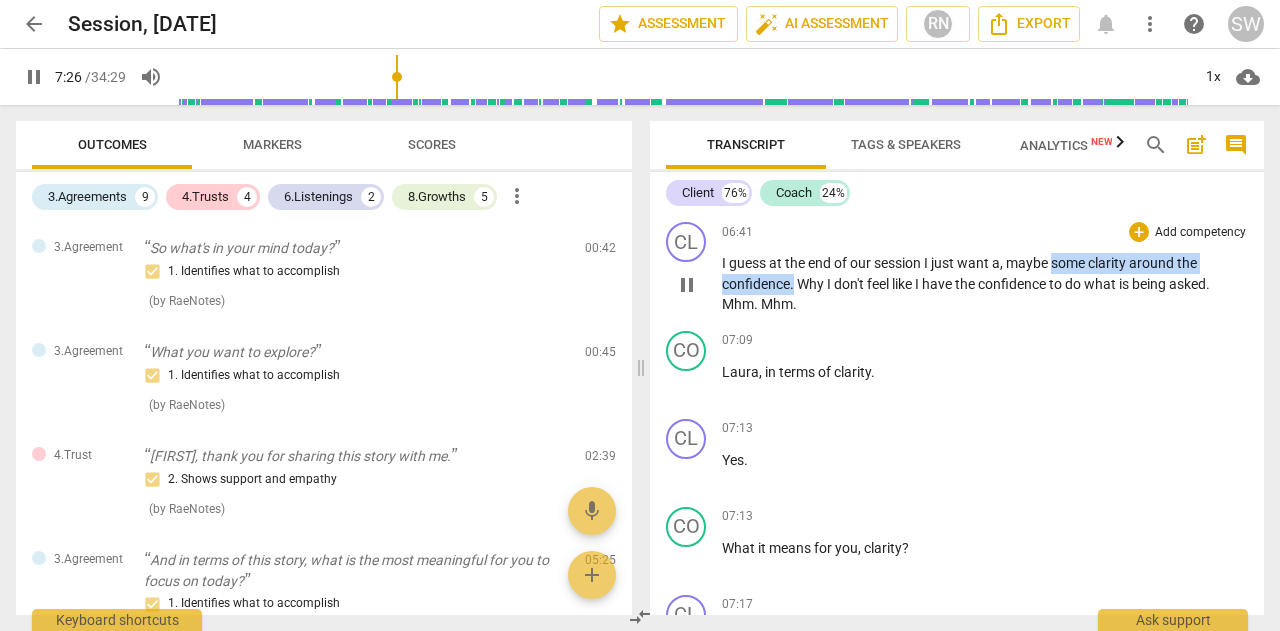 drag, startPoint x: 1053, startPoint y: 279, endPoint x: 795, endPoint y: 304, distance: 259.2084 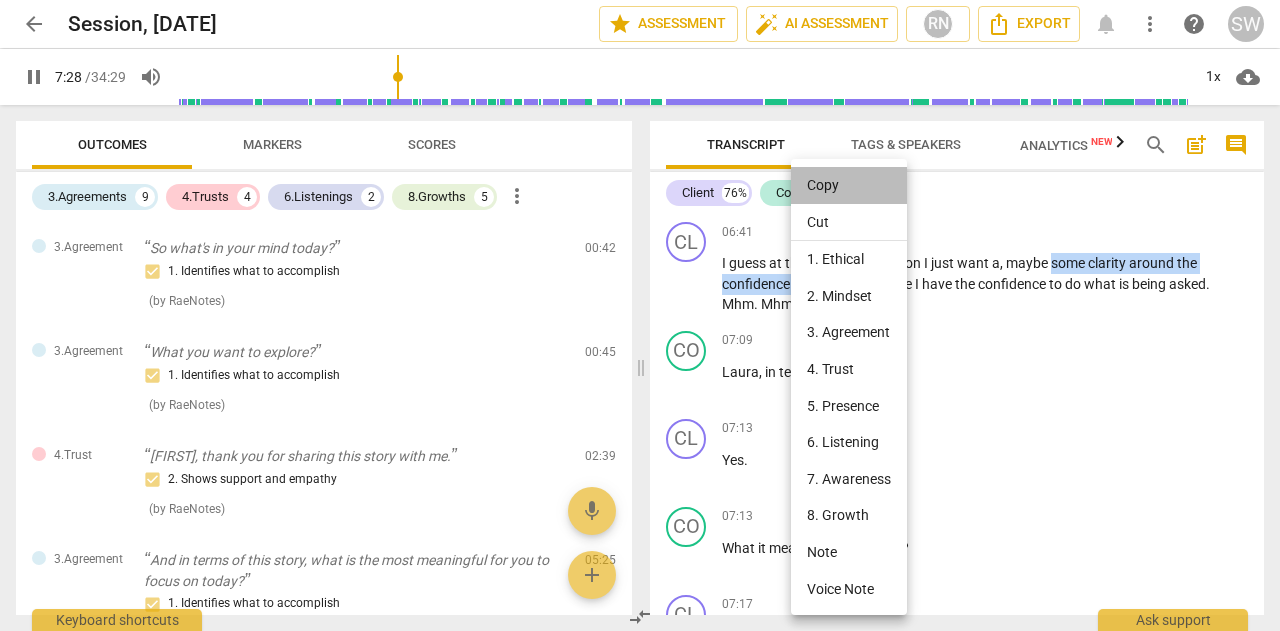click on "Copy" at bounding box center (849, 185) 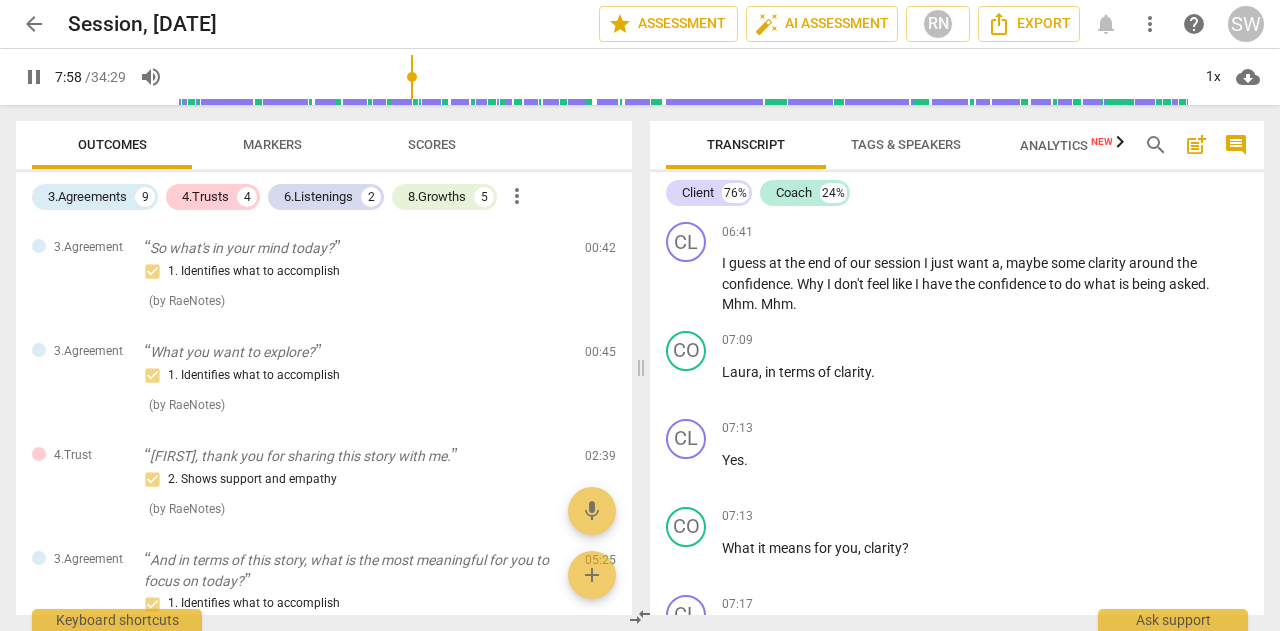 scroll, scrollTop: 2294, scrollLeft: 0, axis: vertical 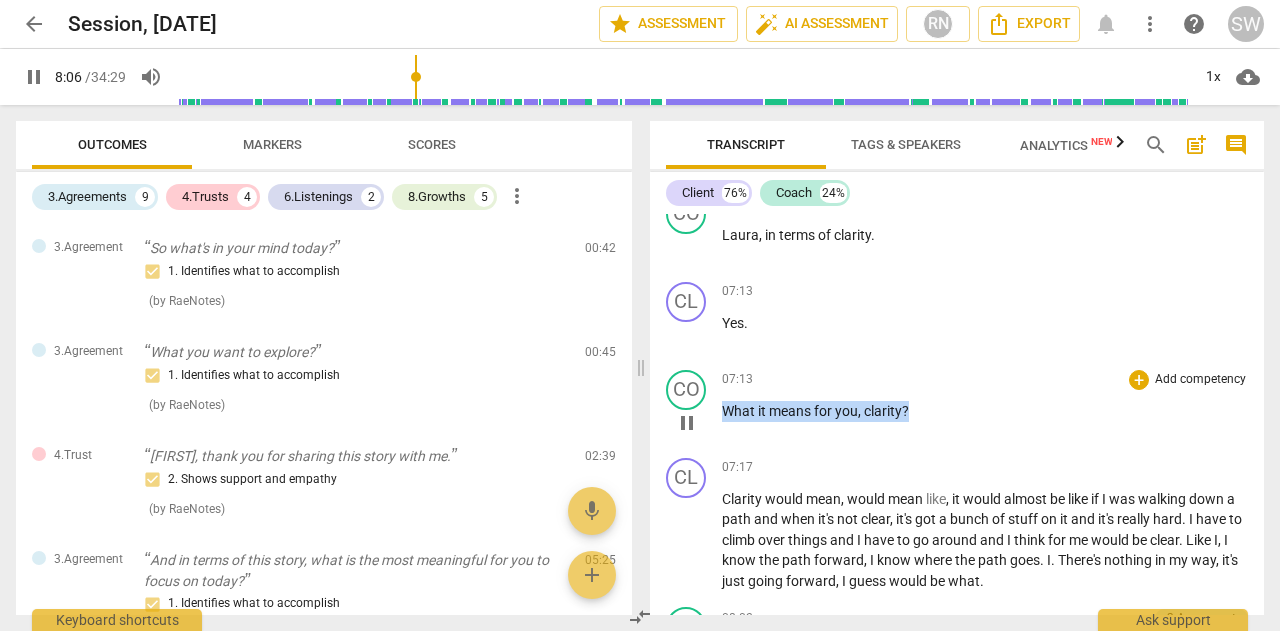 drag, startPoint x: 724, startPoint y: 431, endPoint x: 920, endPoint y: 421, distance: 196.25494 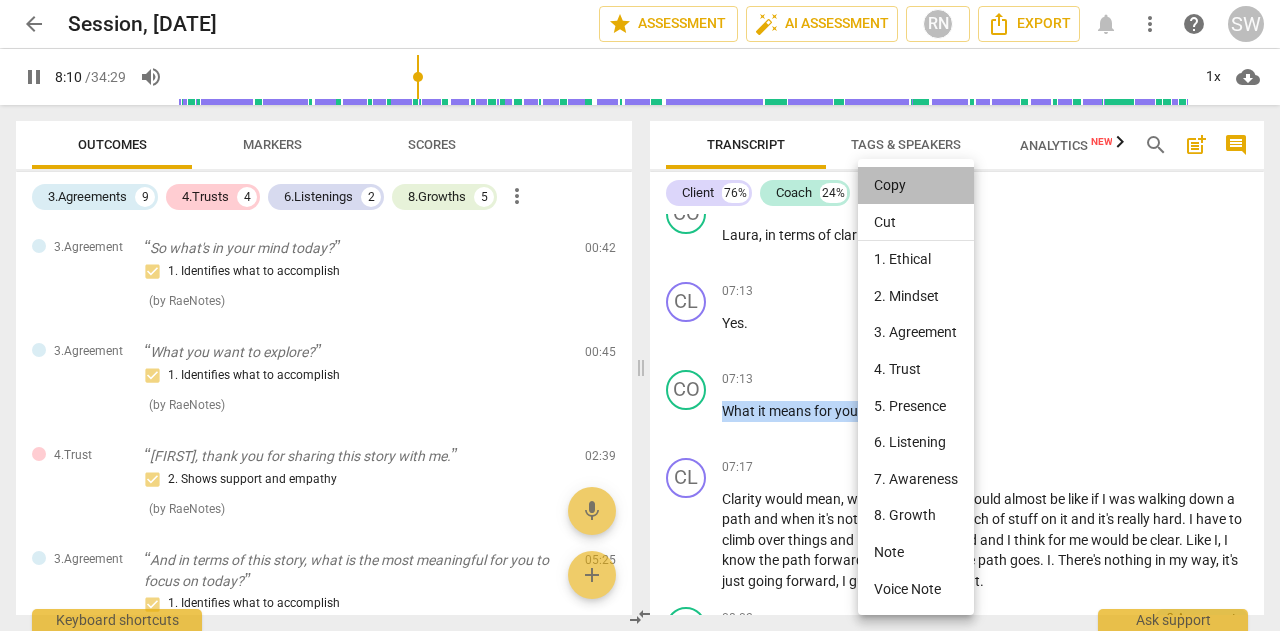 click on "Copy" at bounding box center (916, 185) 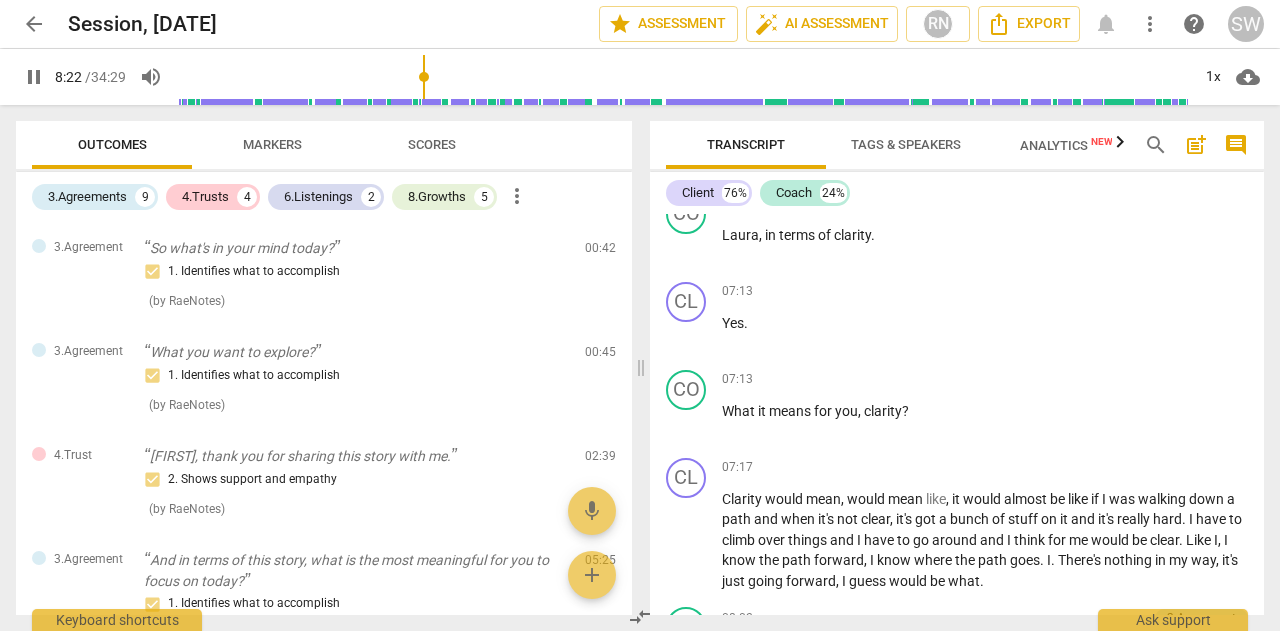 scroll, scrollTop: 2534, scrollLeft: 0, axis: vertical 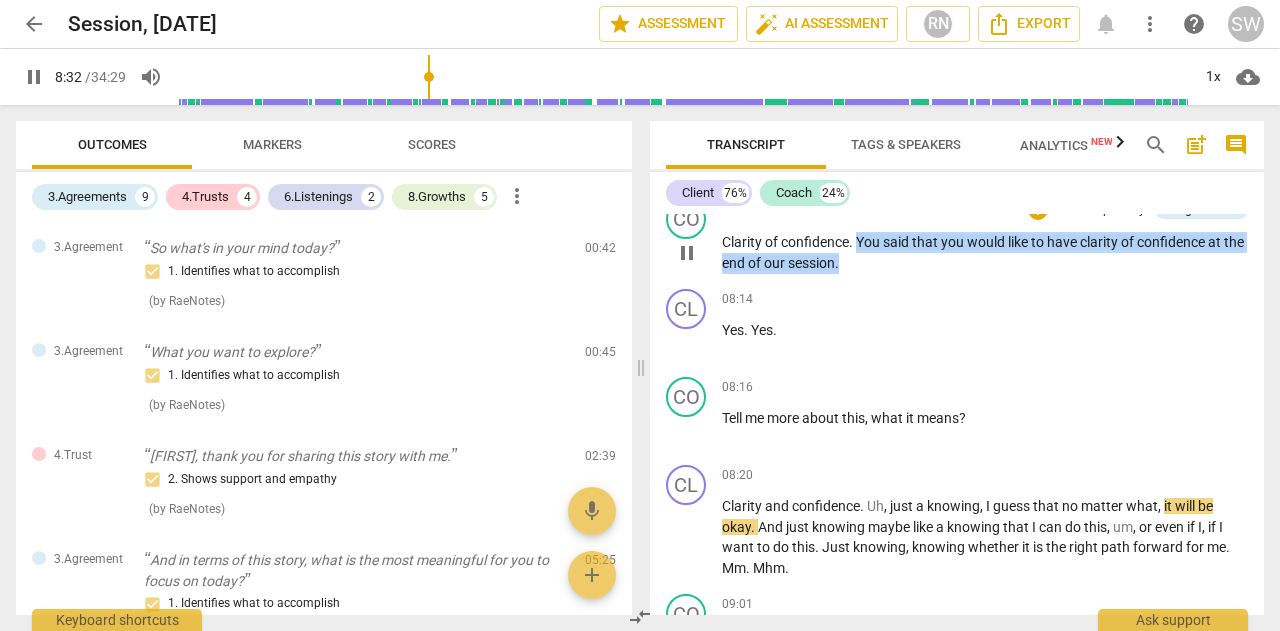 drag, startPoint x: 856, startPoint y: 258, endPoint x: 870, endPoint y: 281, distance: 26.925823 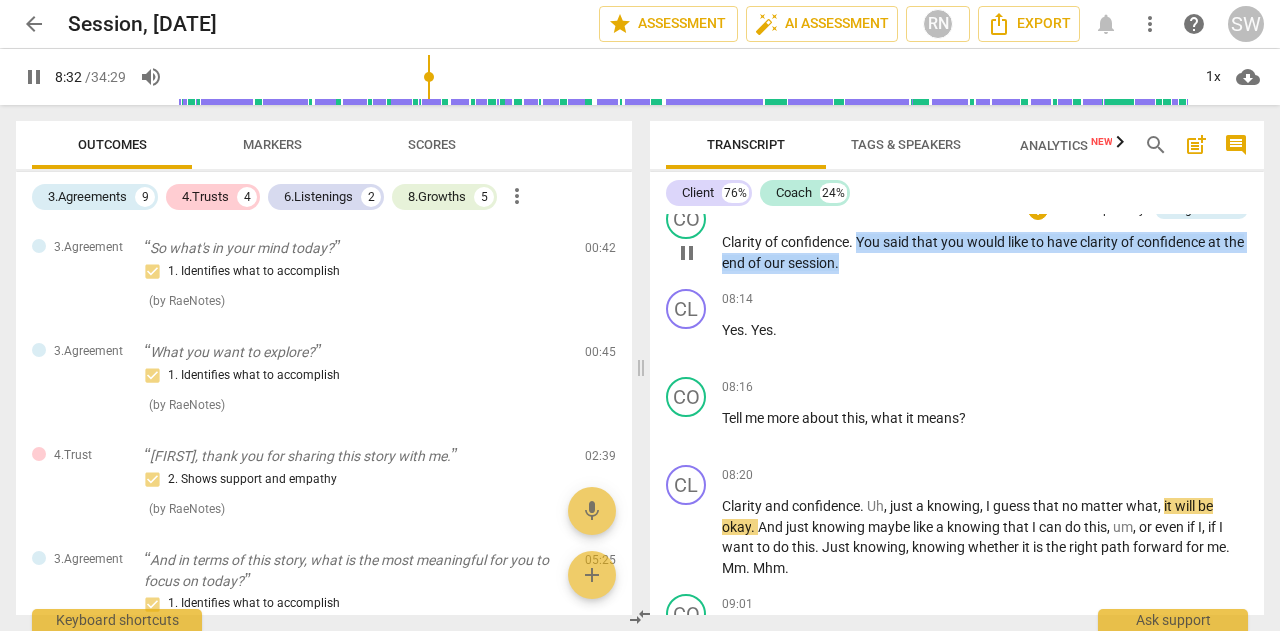 click on "Clarity of confidence . You said that you would like to have clarity of confidence at the end of our session ." at bounding box center [985, 252] 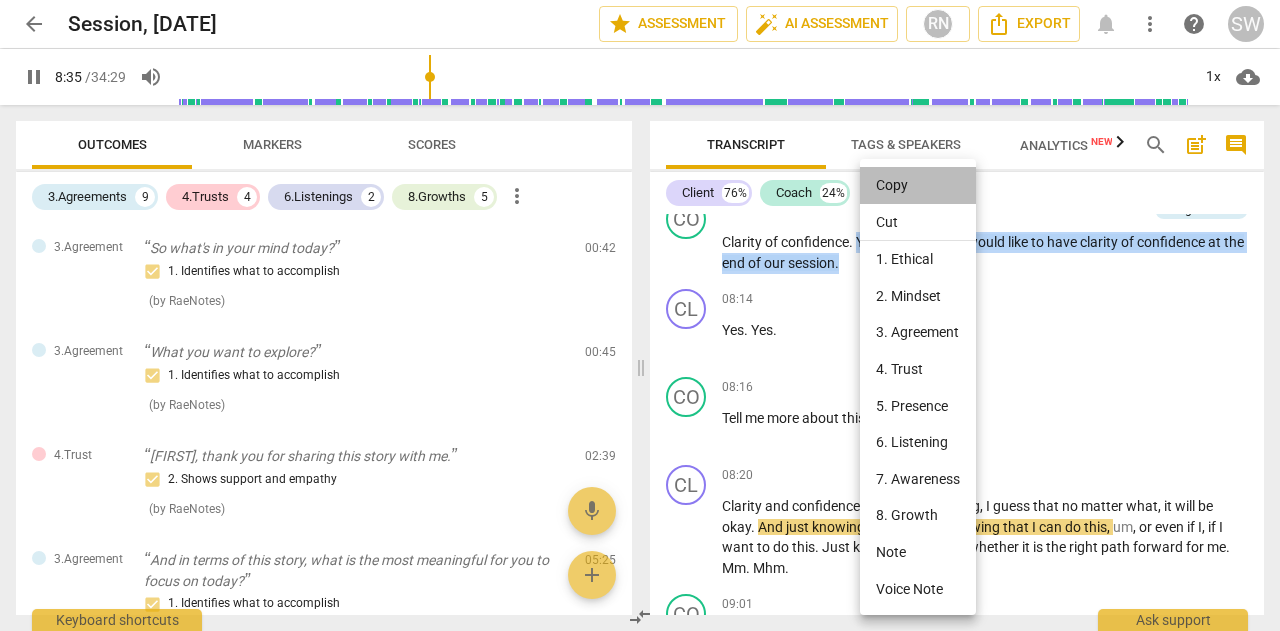 click on "Copy" at bounding box center (918, 185) 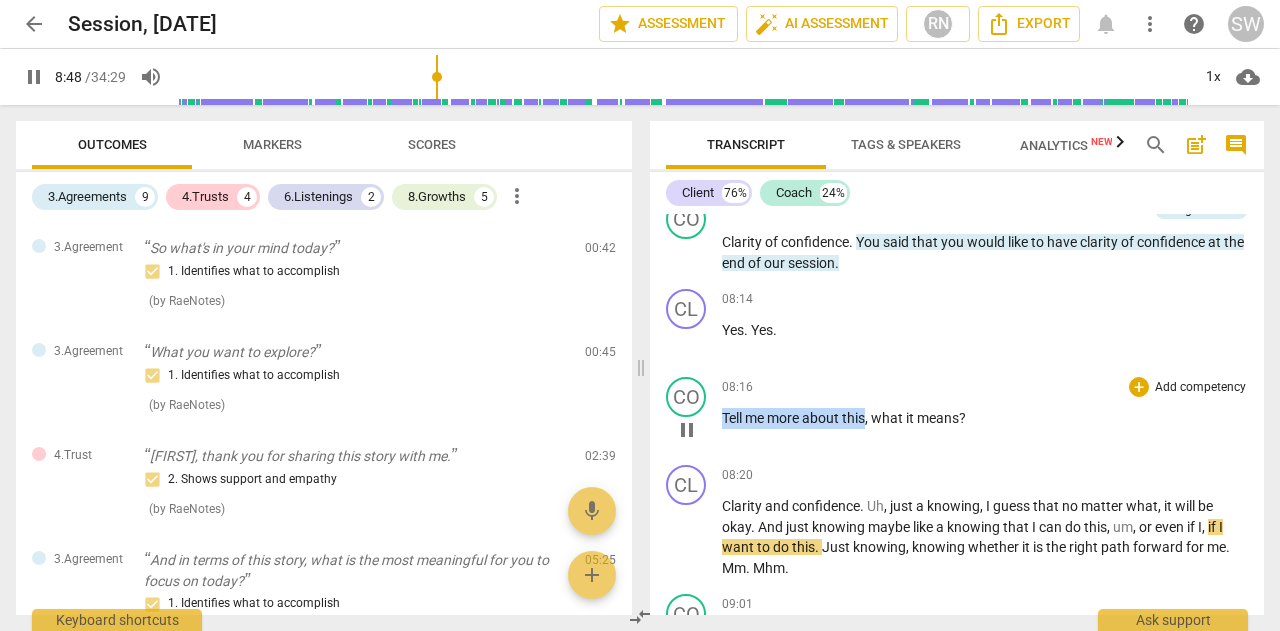 drag, startPoint x: 725, startPoint y: 436, endPoint x: 868, endPoint y: 435, distance: 143.0035 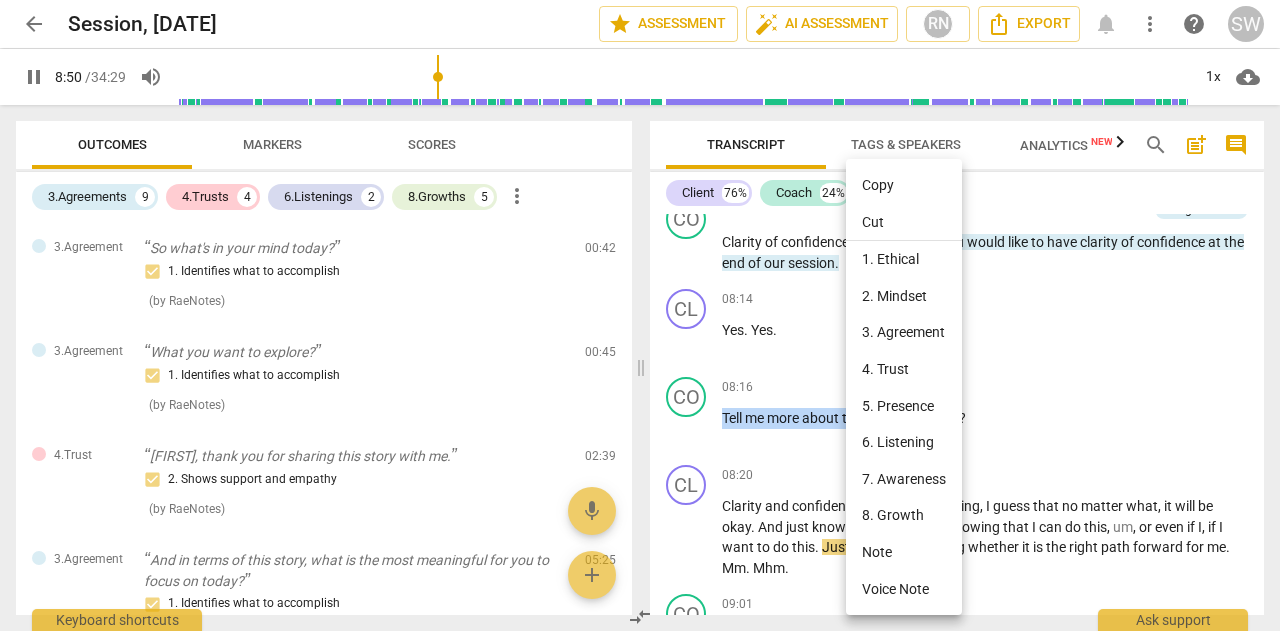 click on "Copy" at bounding box center (904, 185) 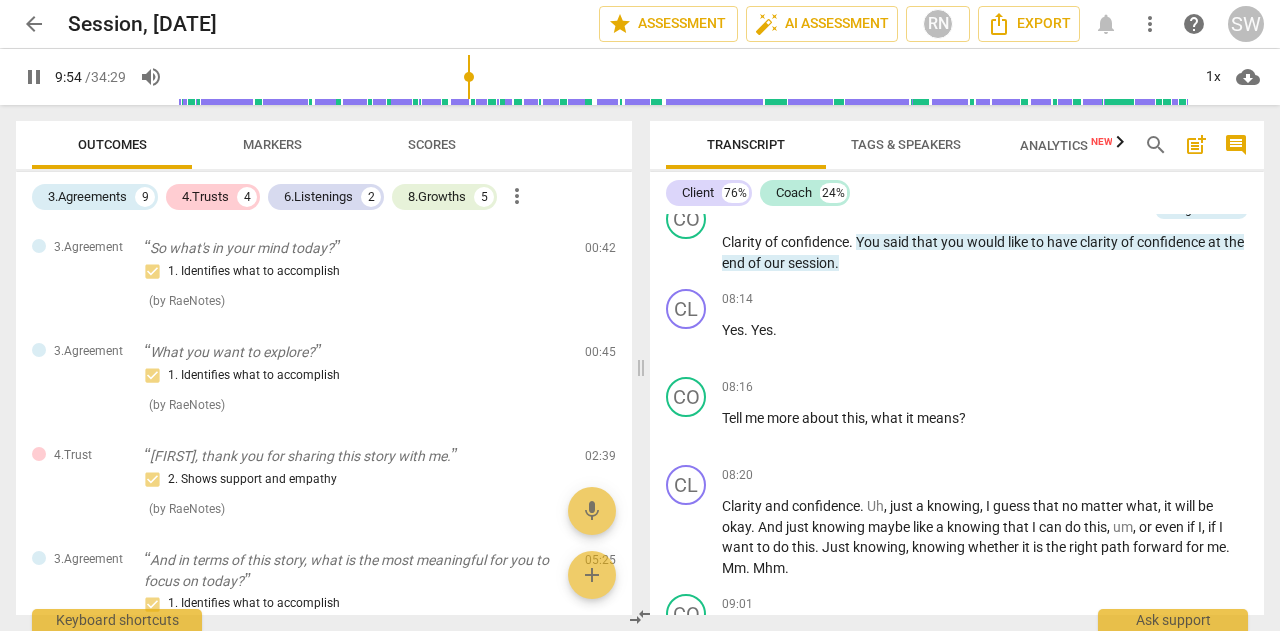 scroll, scrollTop: 2838, scrollLeft: 0, axis: vertical 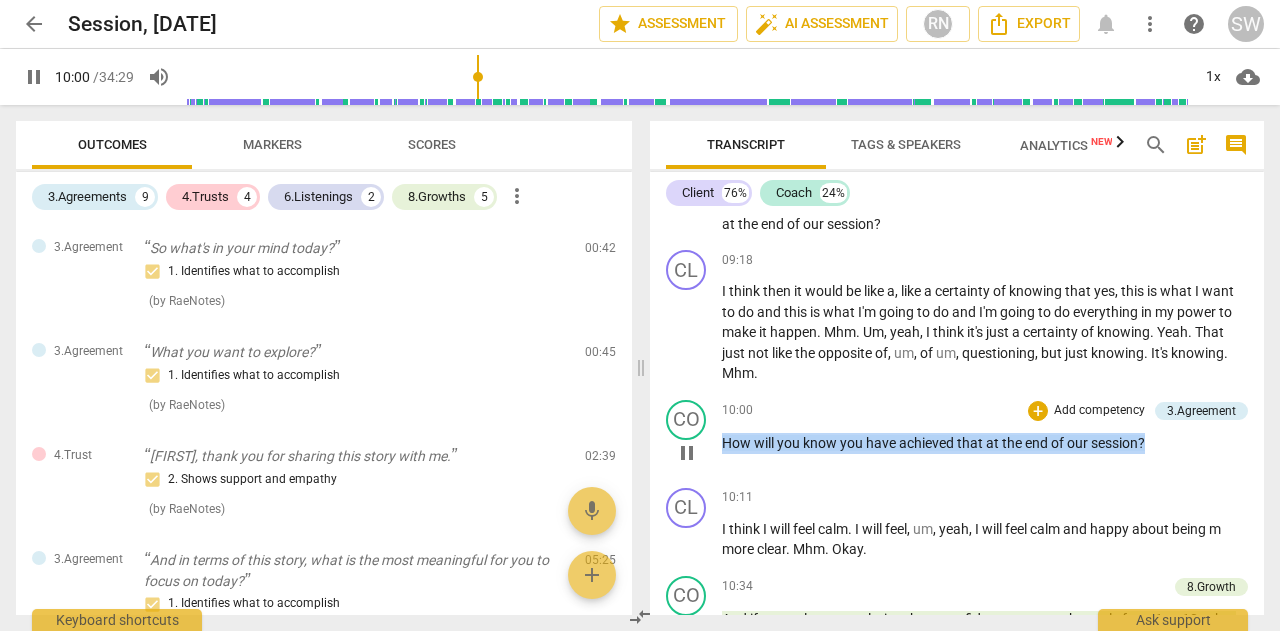 drag, startPoint x: 724, startPoint y: 462, endPoint x: 1150, endPoint y: 475, distance: 426.1983 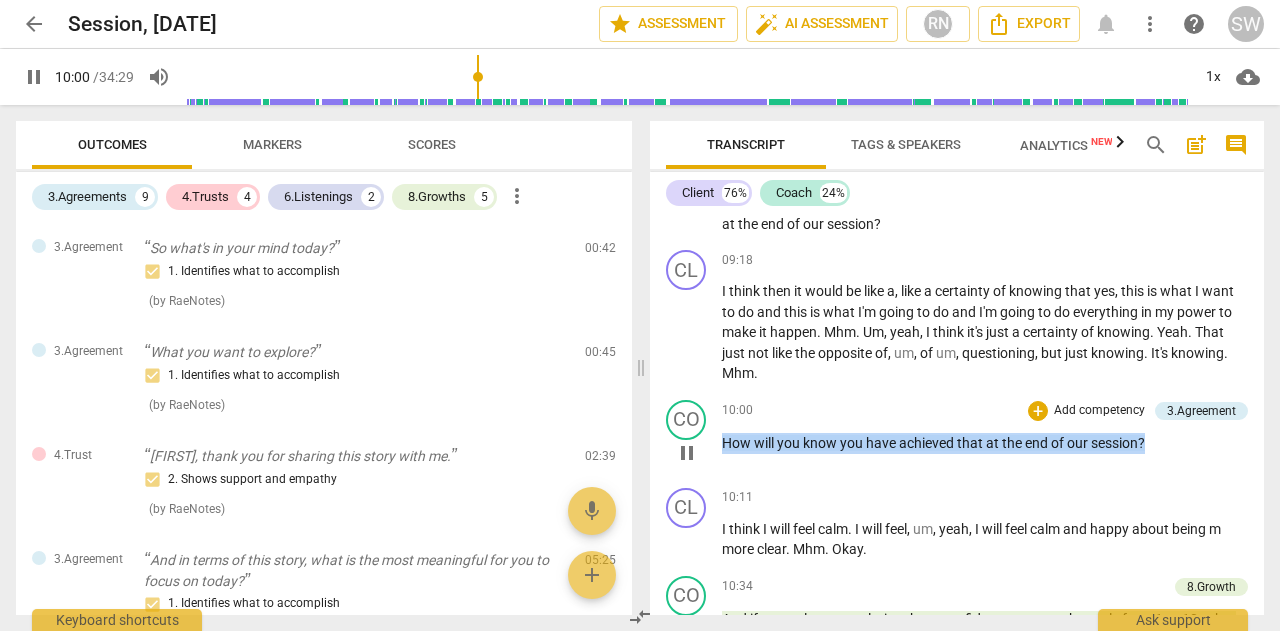 click on "10:00 + Add competency 3.Agreement keyboard_arrow_right How will you know you have achieved that at the end of our session ?" at bounding box center [985, 436] 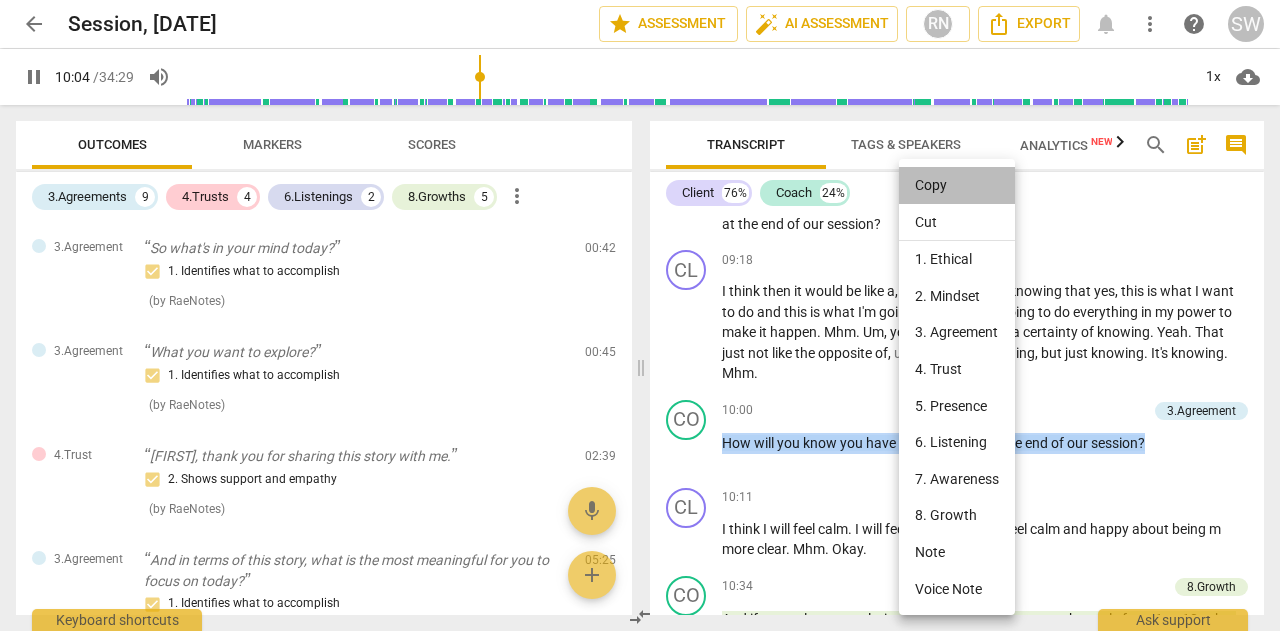 click on "Copy" at bounding box center [957, 185] 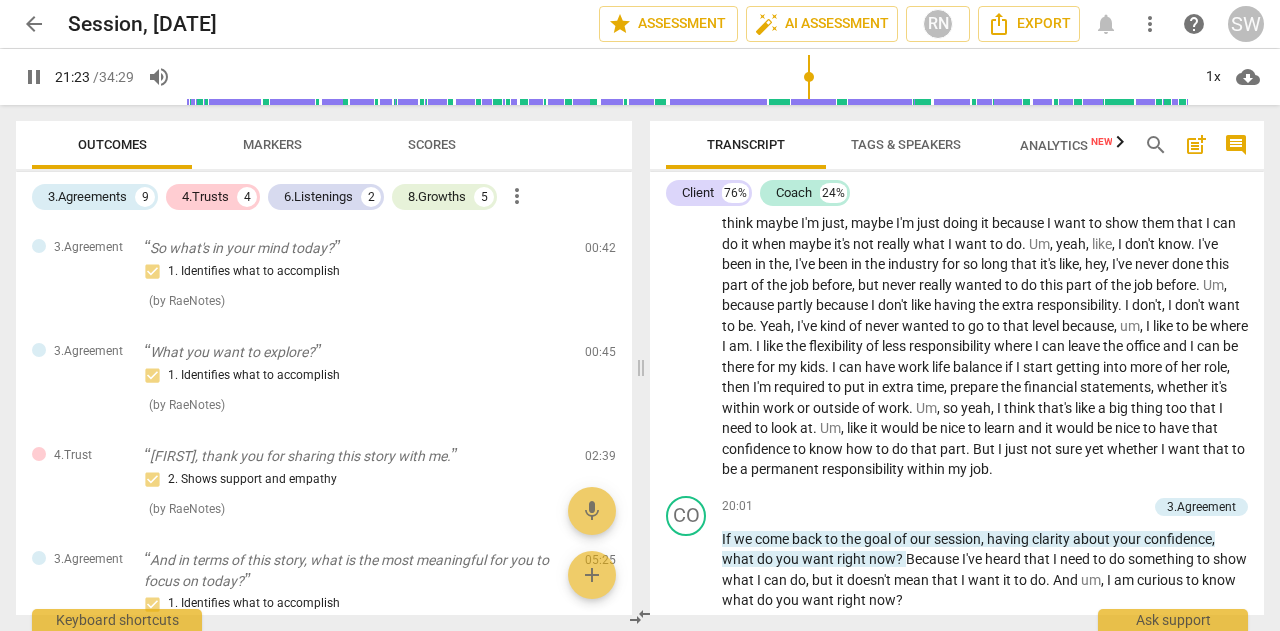 scroll, scrollTop: 5363, scrollLeft: 0, axis: vertical 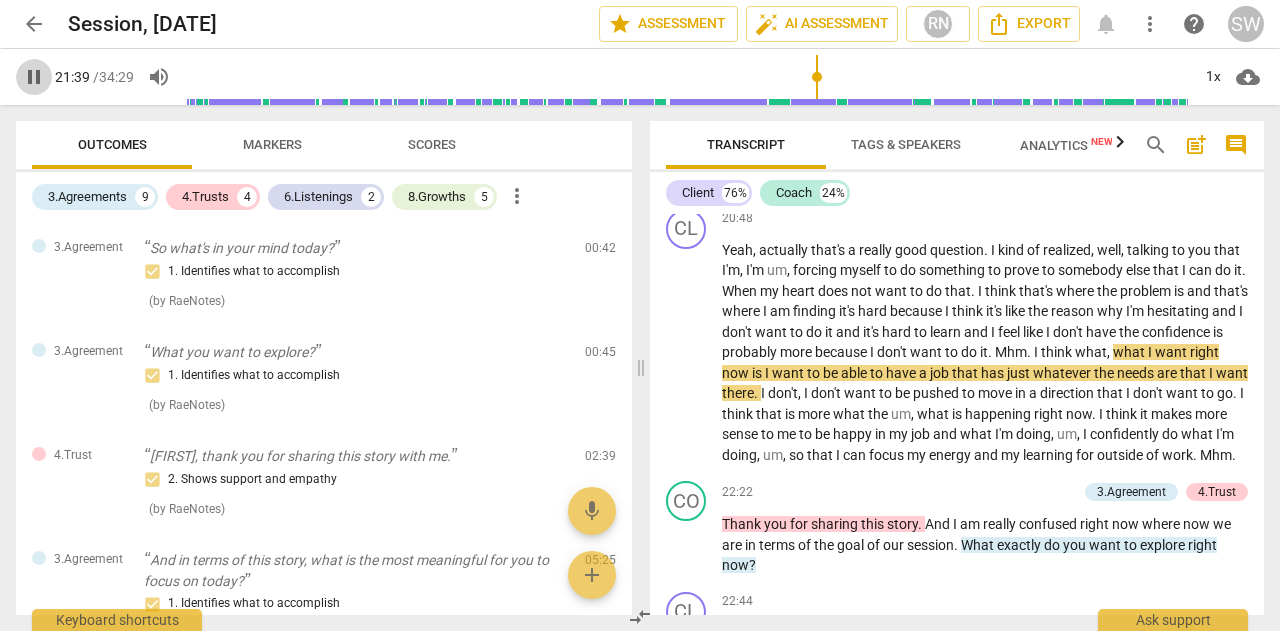 click on "pause" at bounding box center (34, 77) 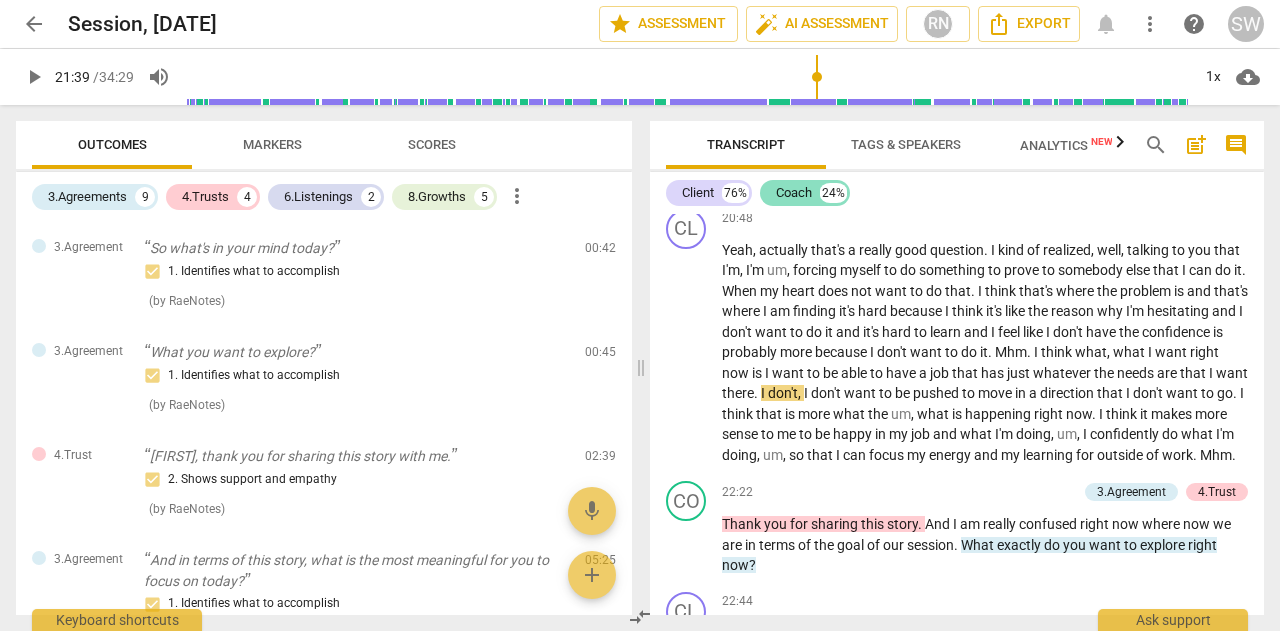 click on "Coach" at bounding box center (794, 193) 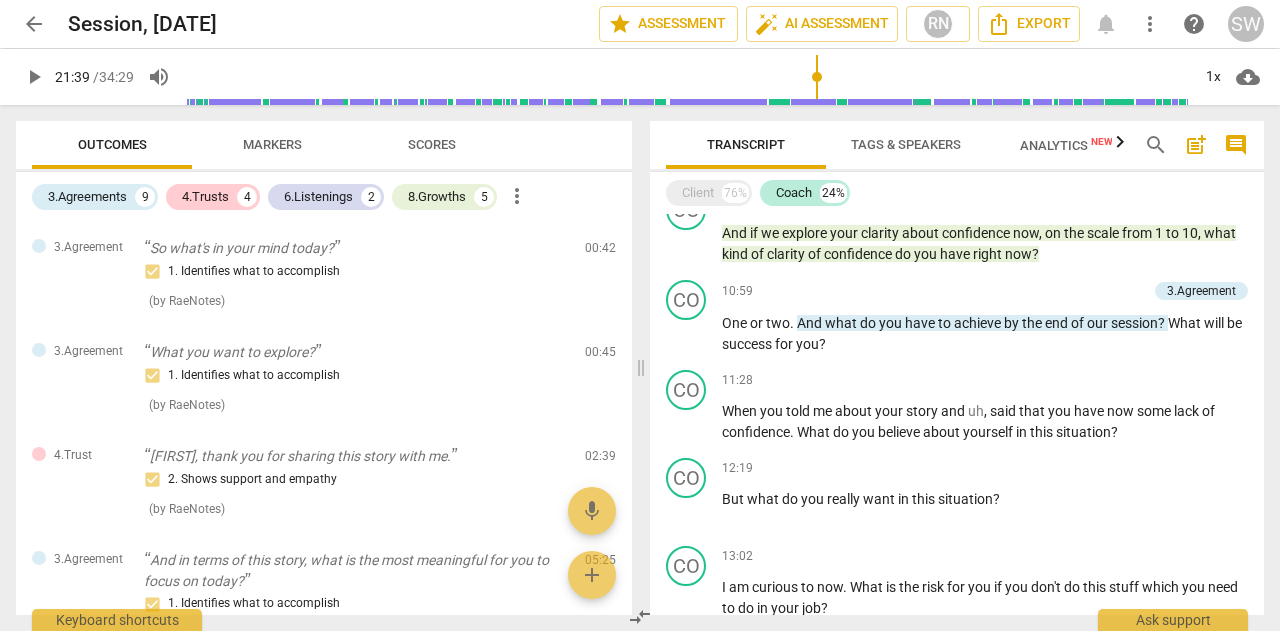 scroll, scrollTop: 1274, scrollLeft: 0, axis: vertical 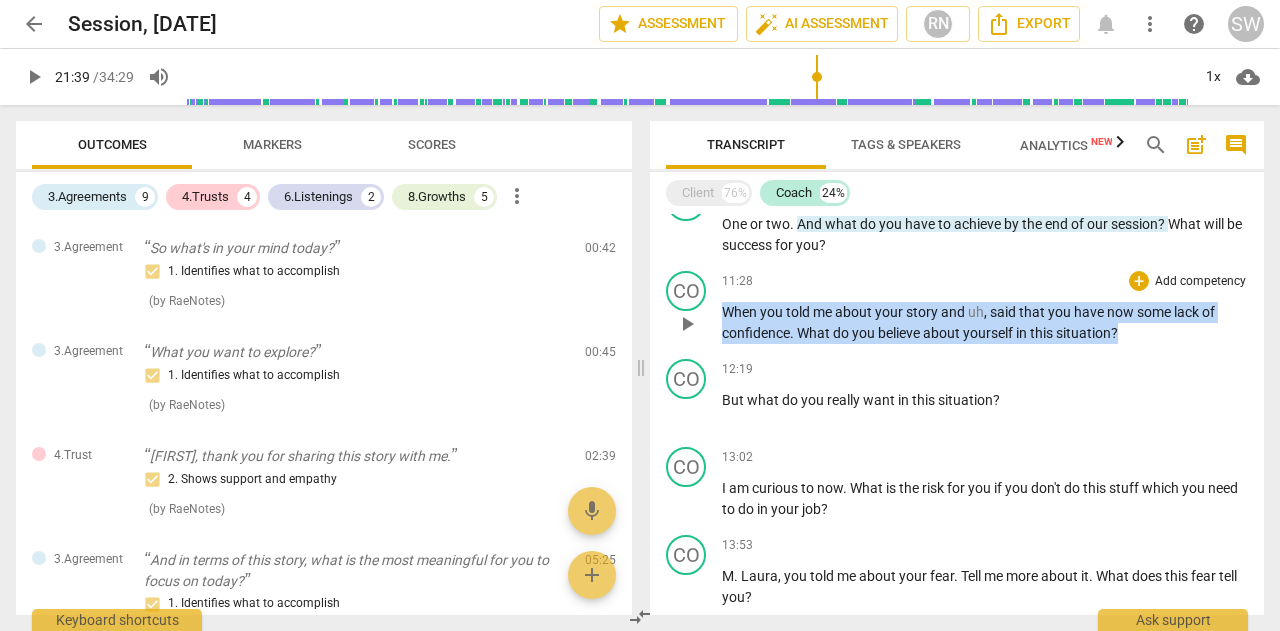 drag, startPoint x: 722, startPoint y: 315, endPoint x: 1134, endPoint y: 339, distance: 412.69843 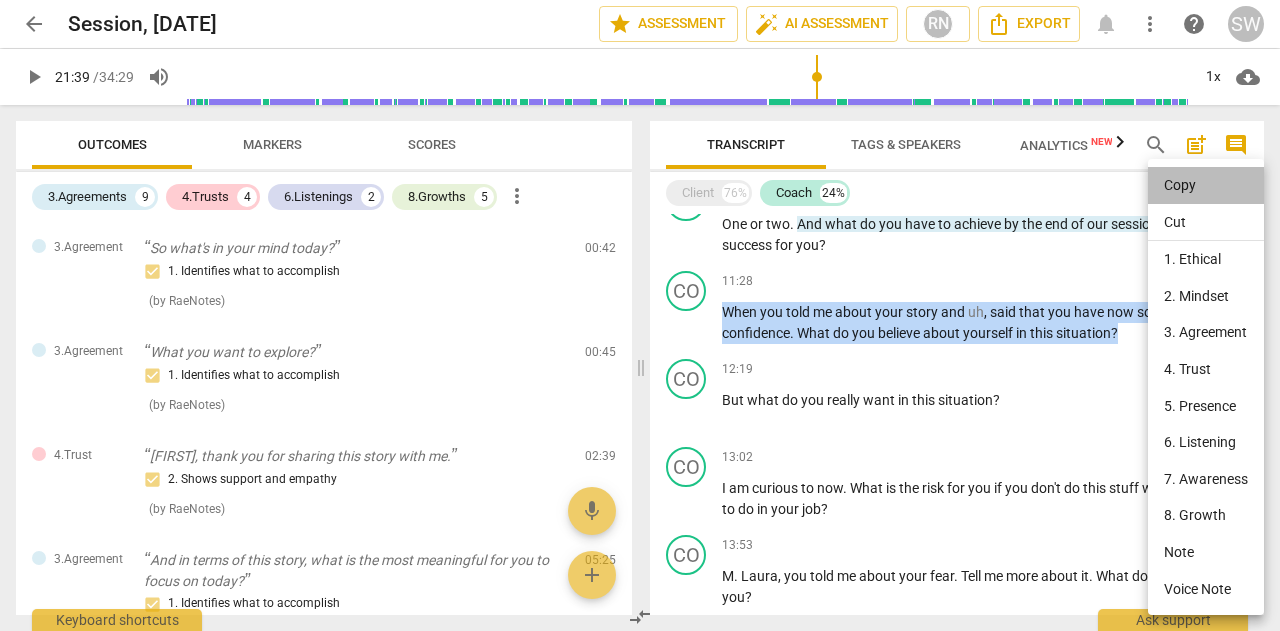 click on "Copy" at bounding box center [1206, 185] 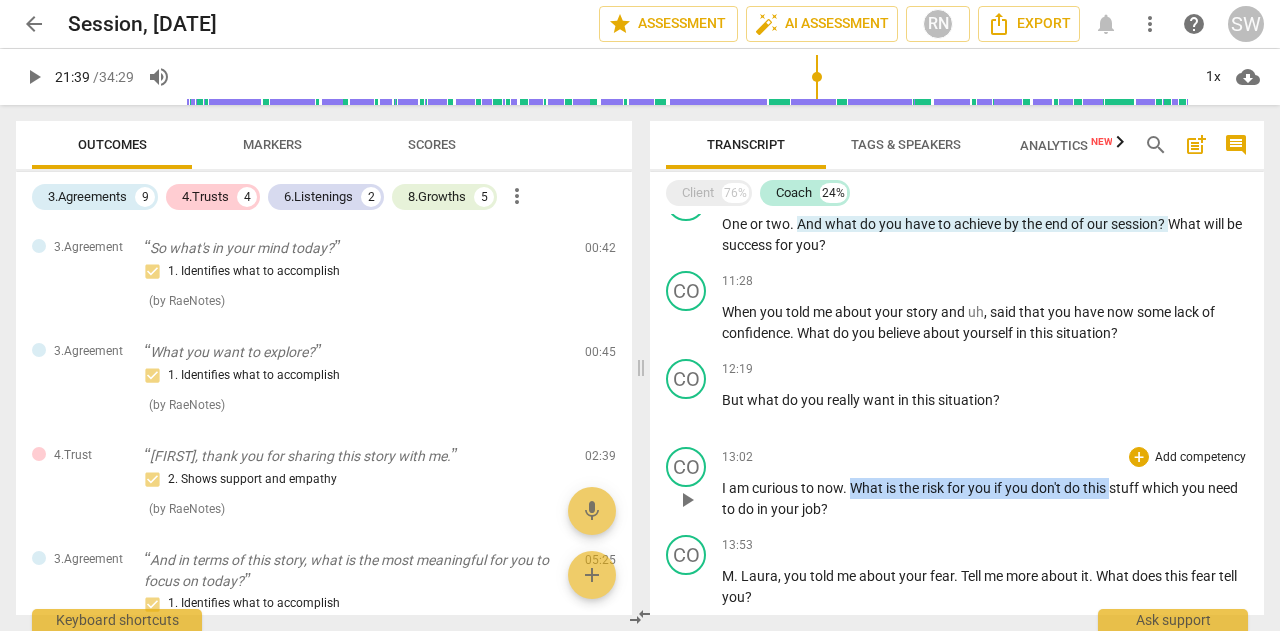 drag, startPoint x: 852, startPoint y: 487, endPoint x: 1112, endPoint y: 481, distance: 260.0692 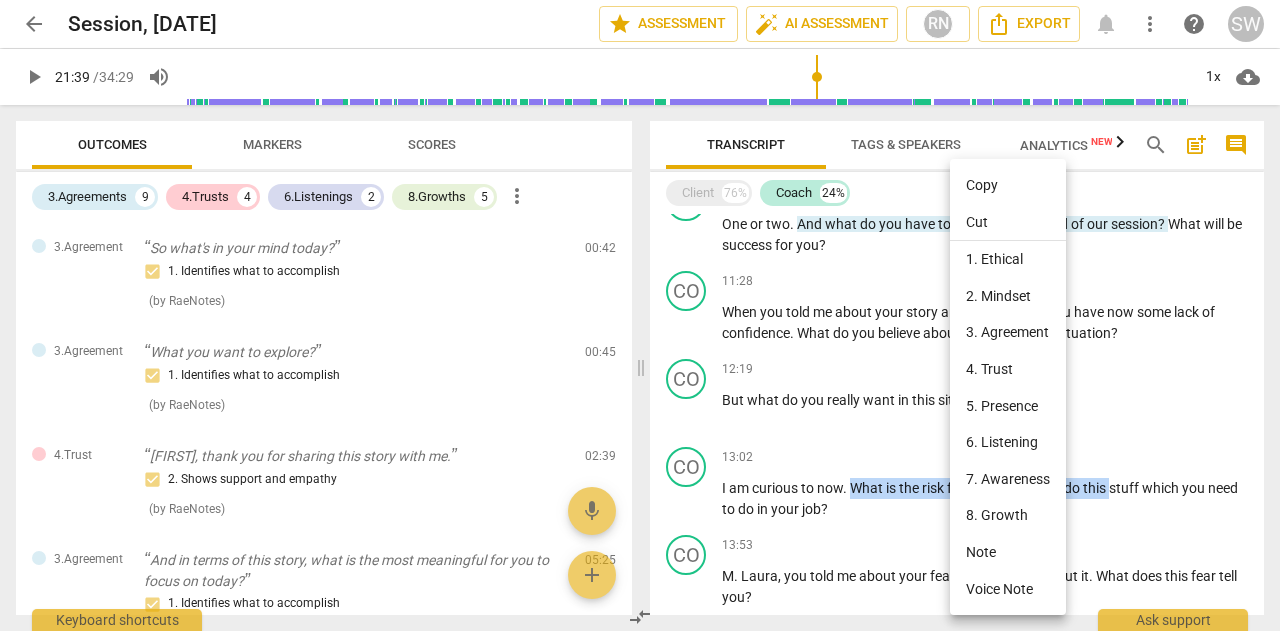 click on "Copy" at bounding box center [1008, 185] 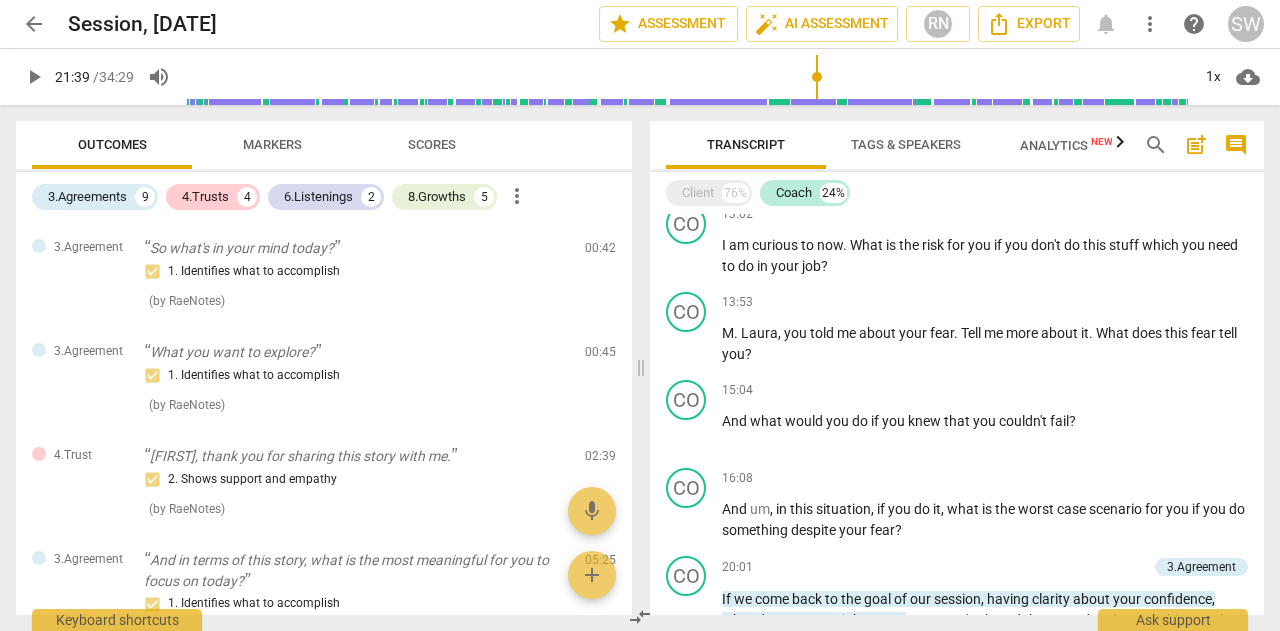 scroll, scrollTop: 1634, scrollLeft: 0, axis: vertical 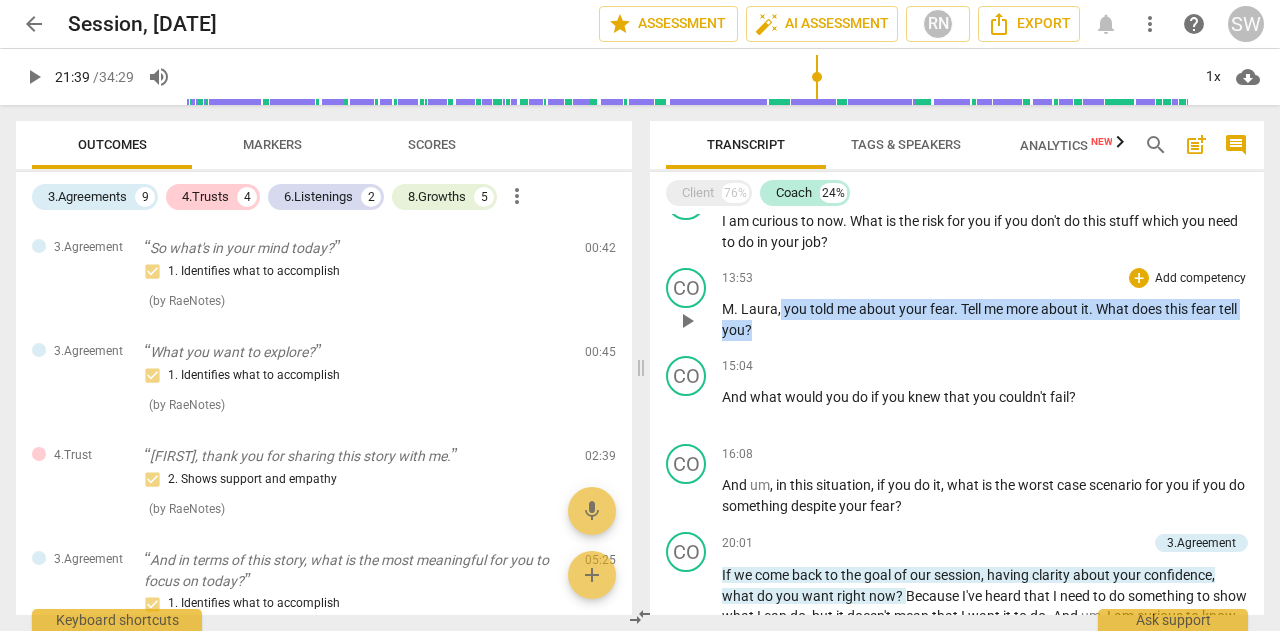 drag, startPoint x: 780, startPoint y: 311, endPoint x: 755, endPoint y: 333, distance: 33.30165 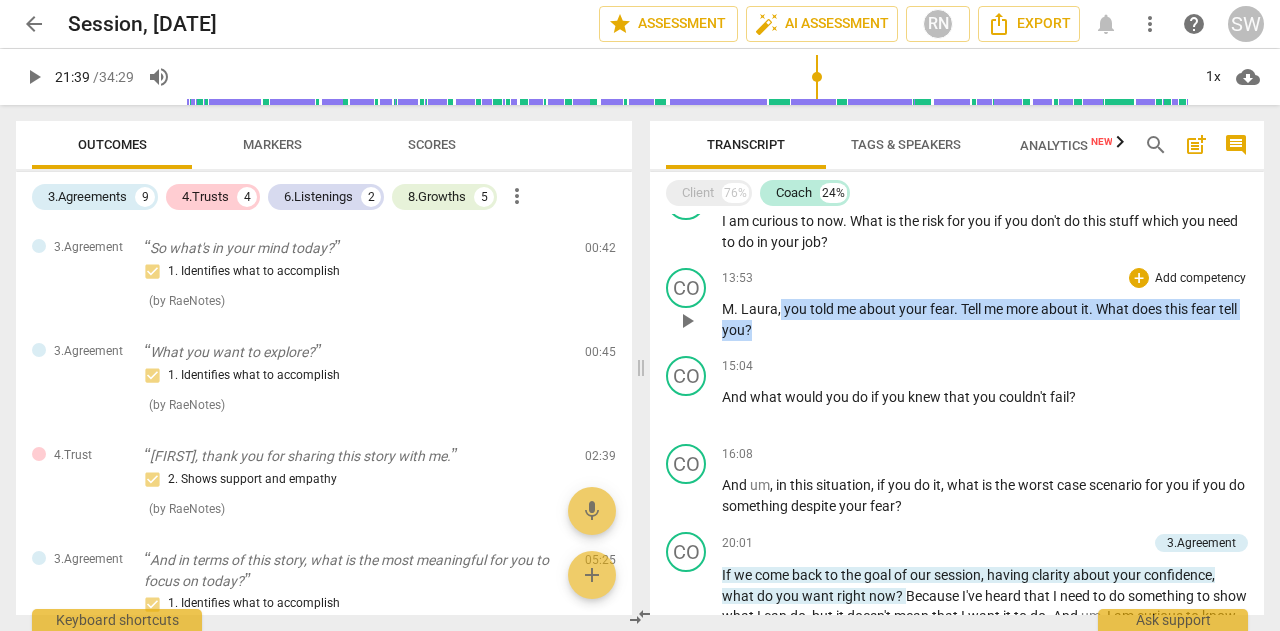 click on "M . [FIRST] , you told me about your fear . Tell me more about it . What does this fear tell you ?" at bounding box center [985, 319] 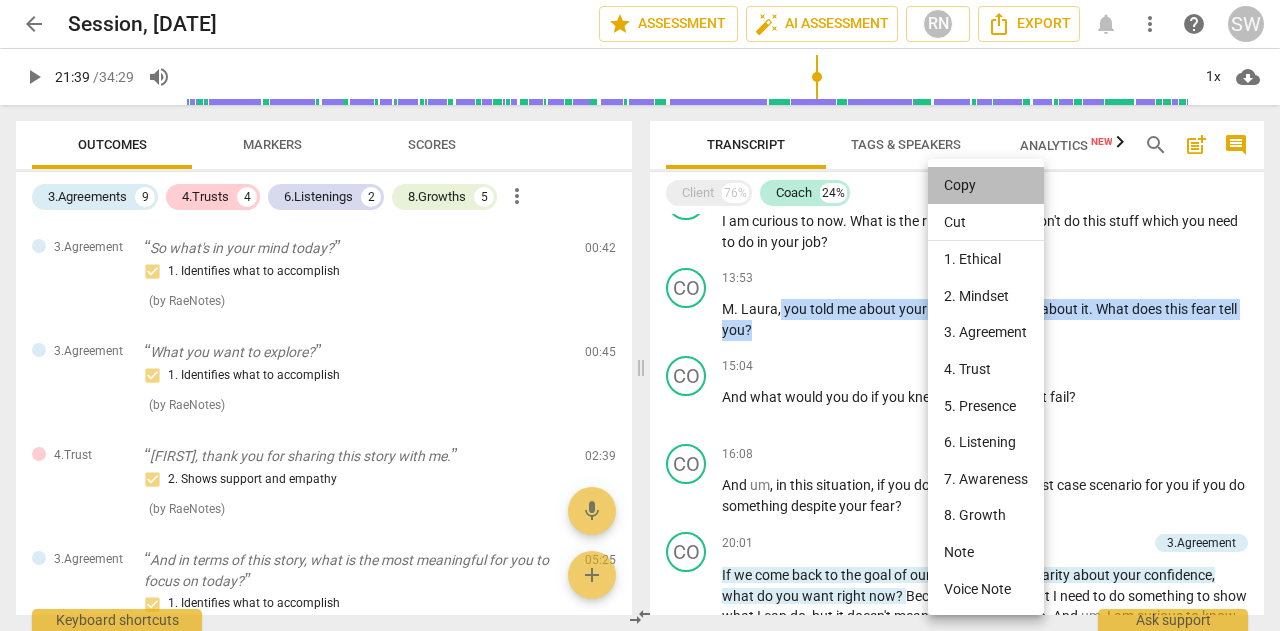 click on "Copy" at bounding box center (986, 185) 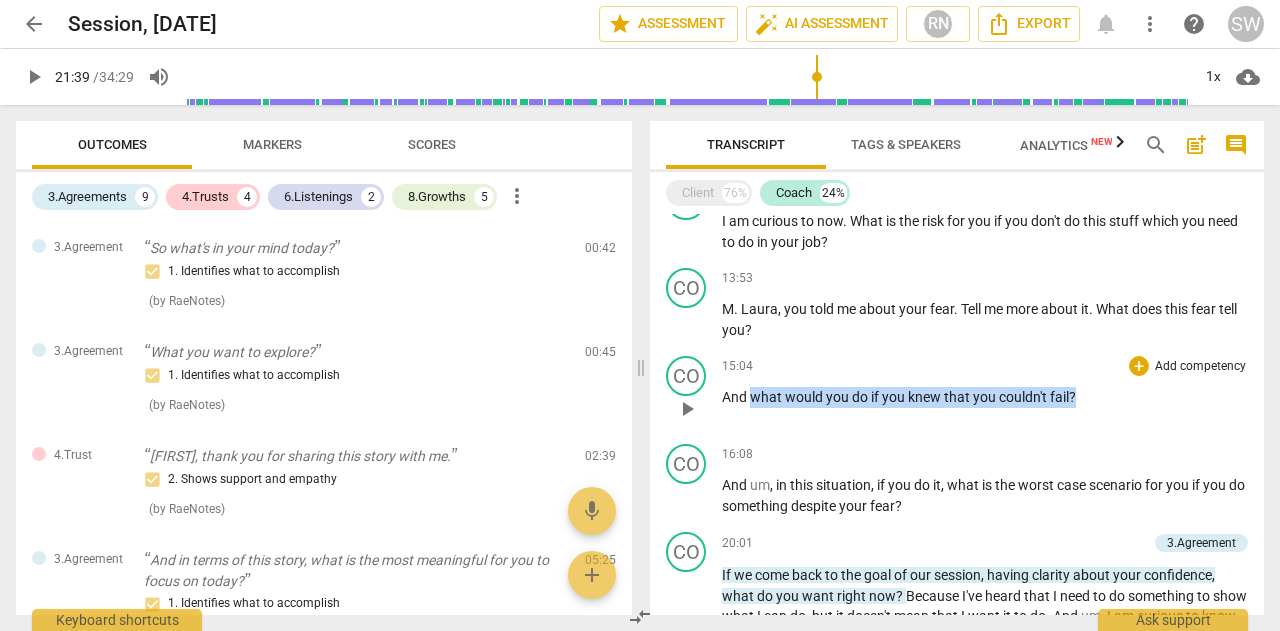 drag, startPoint x: 750, startPoint y: 397, endPoint x: 1084, endPoint y: 394, distance: 334.01346 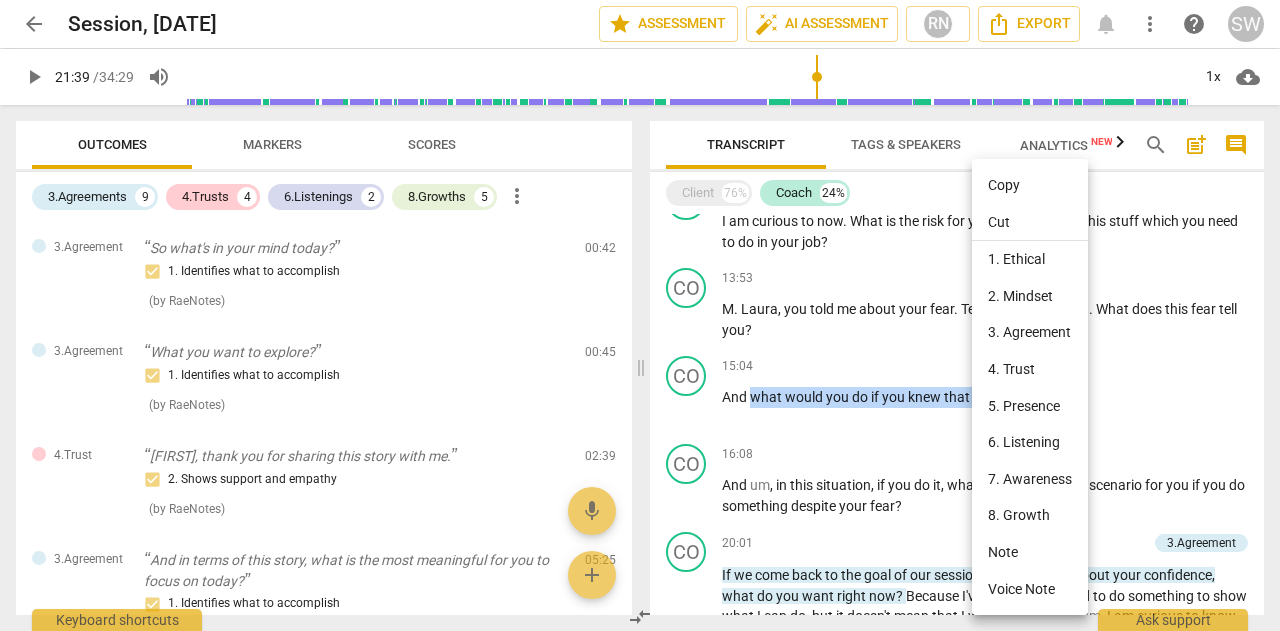 click on "Copy" at bounding box center (1030, 185) 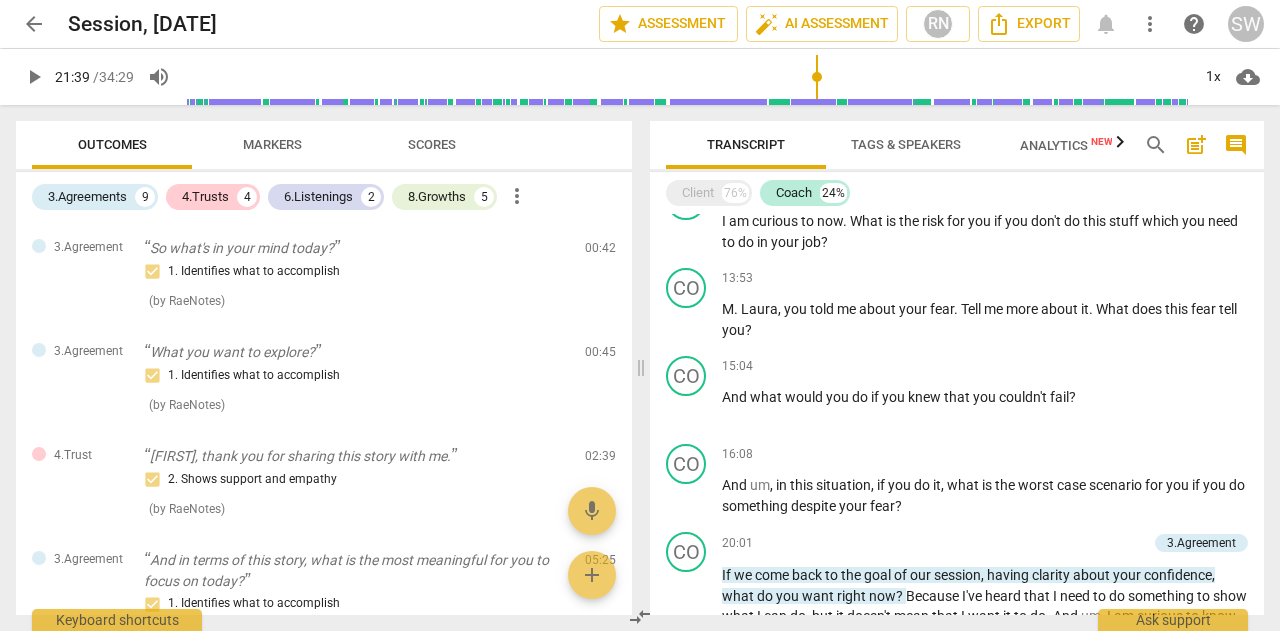 click on "play_arrow" at bounding box center [34, 77] 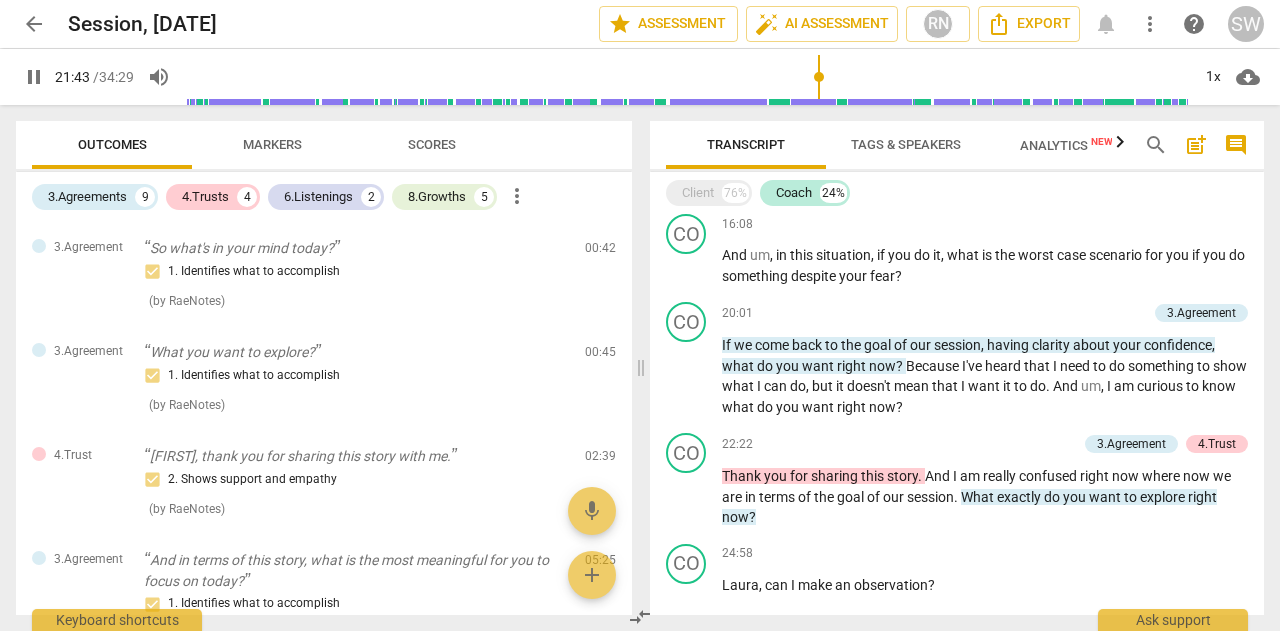 scroll, scrollTop: 1848, scrollLeft: 0, axis: vertical 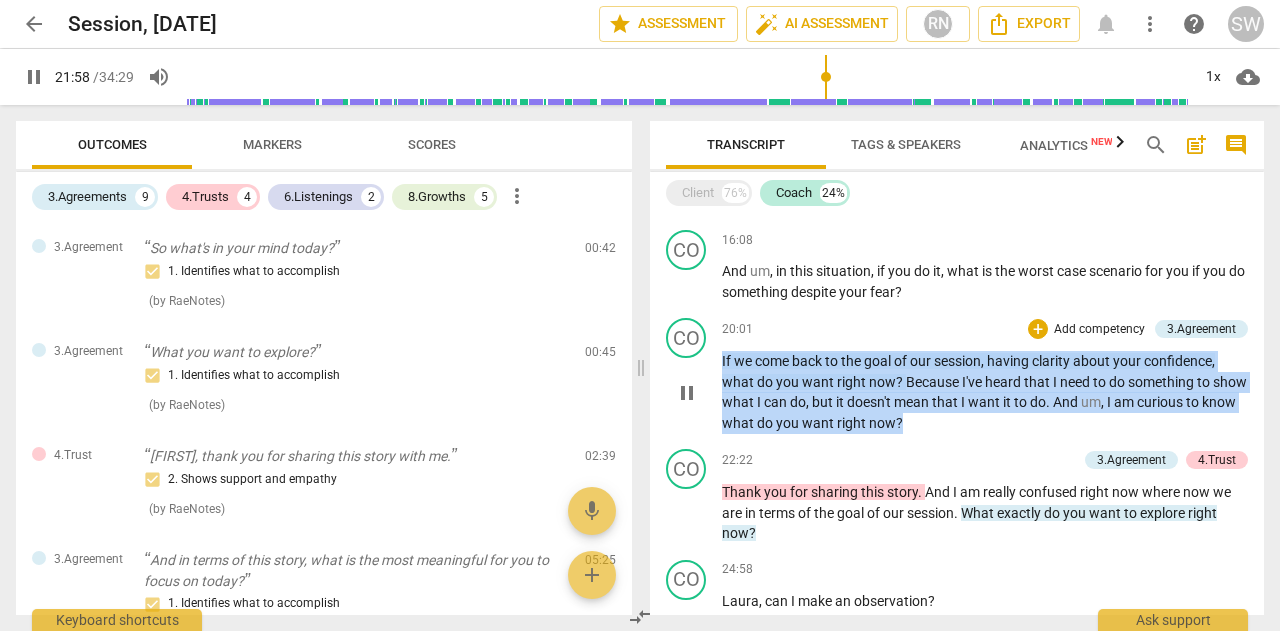 drag, startPoint x: 723, startPoint y: 363, endPoint x: 946, endPoint y: 424, distance: 231.19257 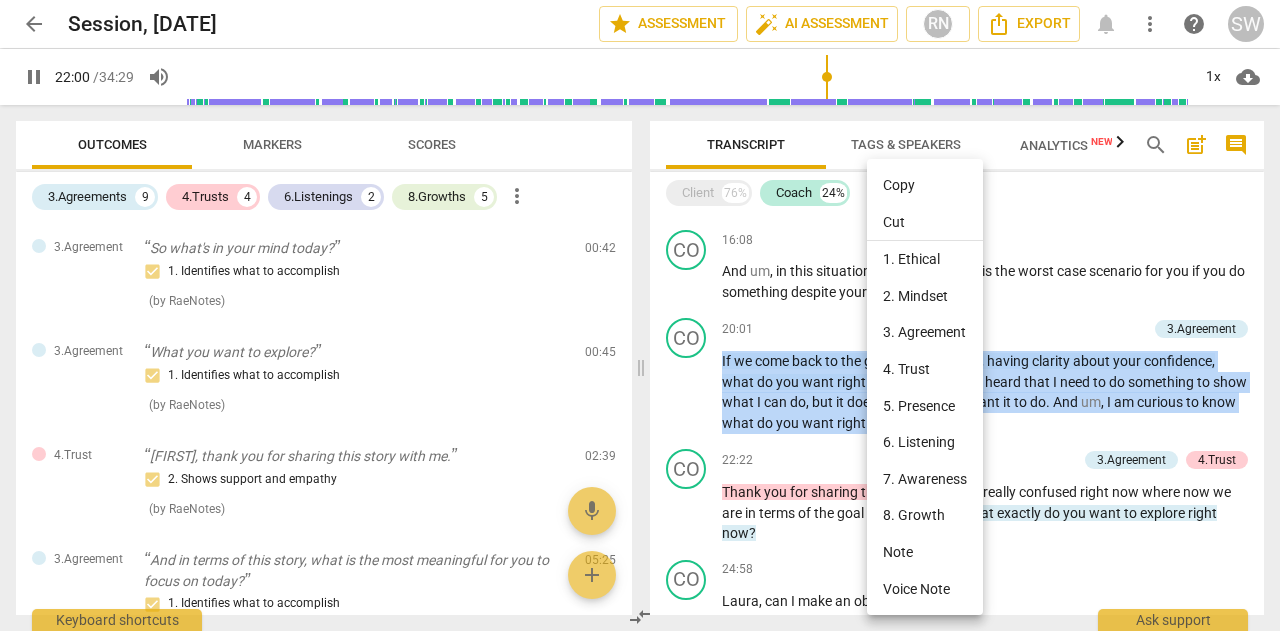 click on "Copy" at bounding box center (925, 185) 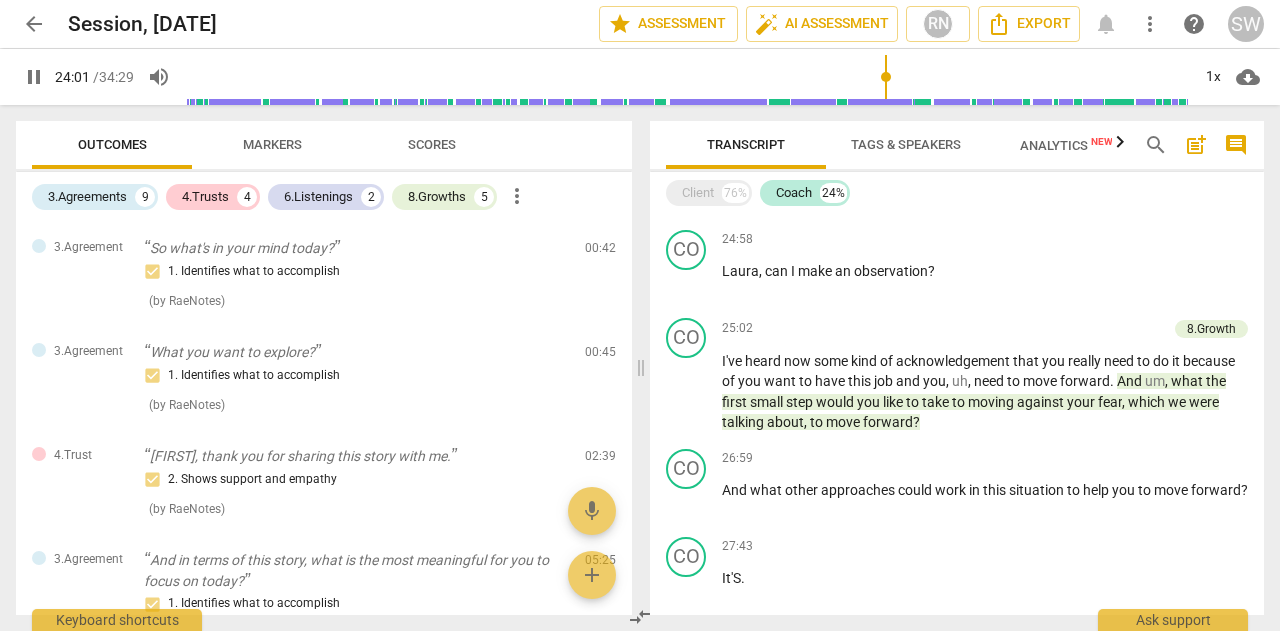 scroll, scrollTop: 2190, scrollLeft: 0, axis: vertical 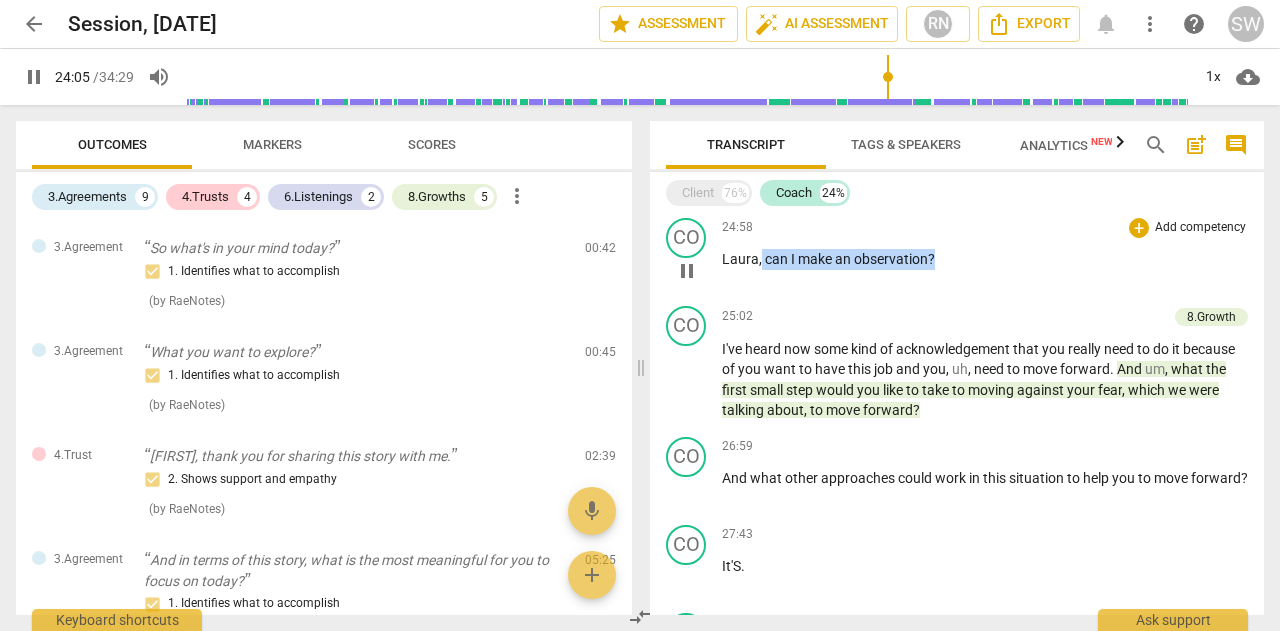 drag, startPoint x: 761, startPoint y: 259, endPoint x: 914, endPoint y: 263, distance: 153.05228 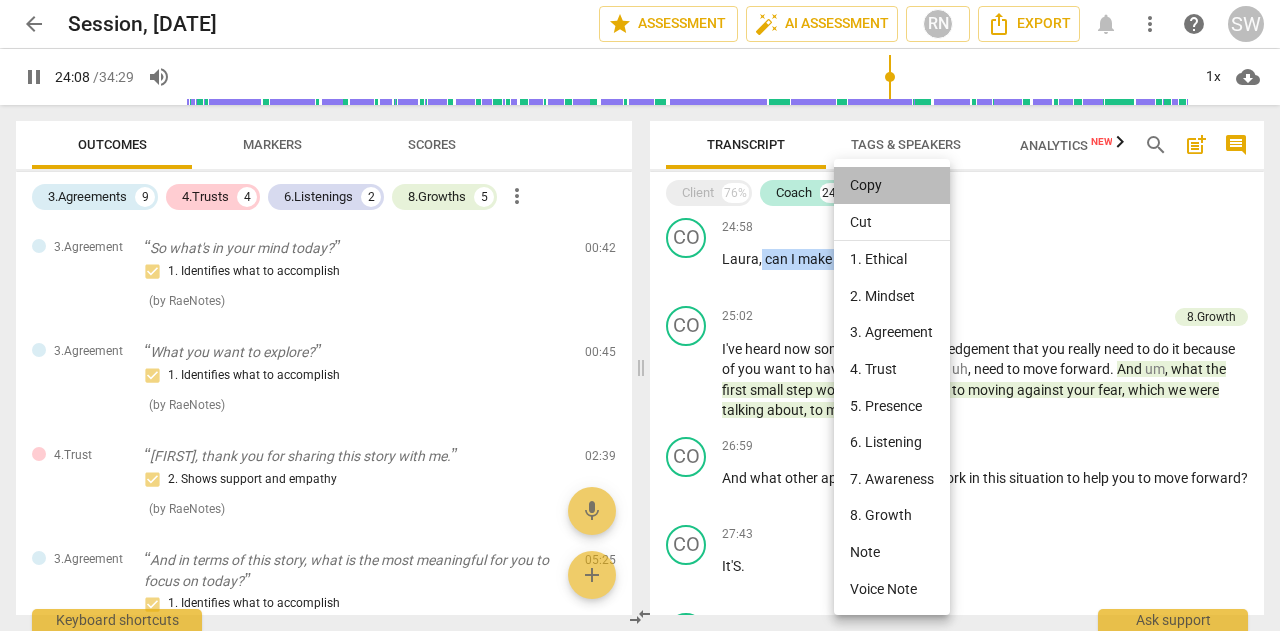 click on "Copy" at bounding box center [892, 185] 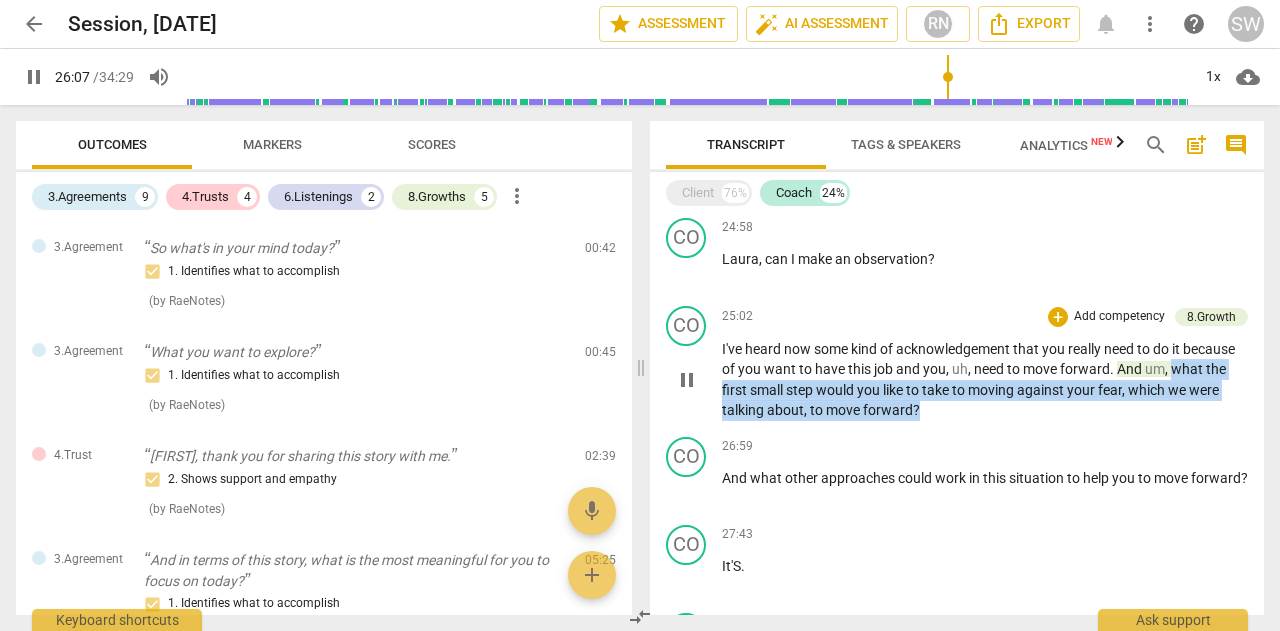 drag, startPoint x: 1172, startPoint y: 369, endPoint x: 919, endPoint y: 417, distance: 257.5131 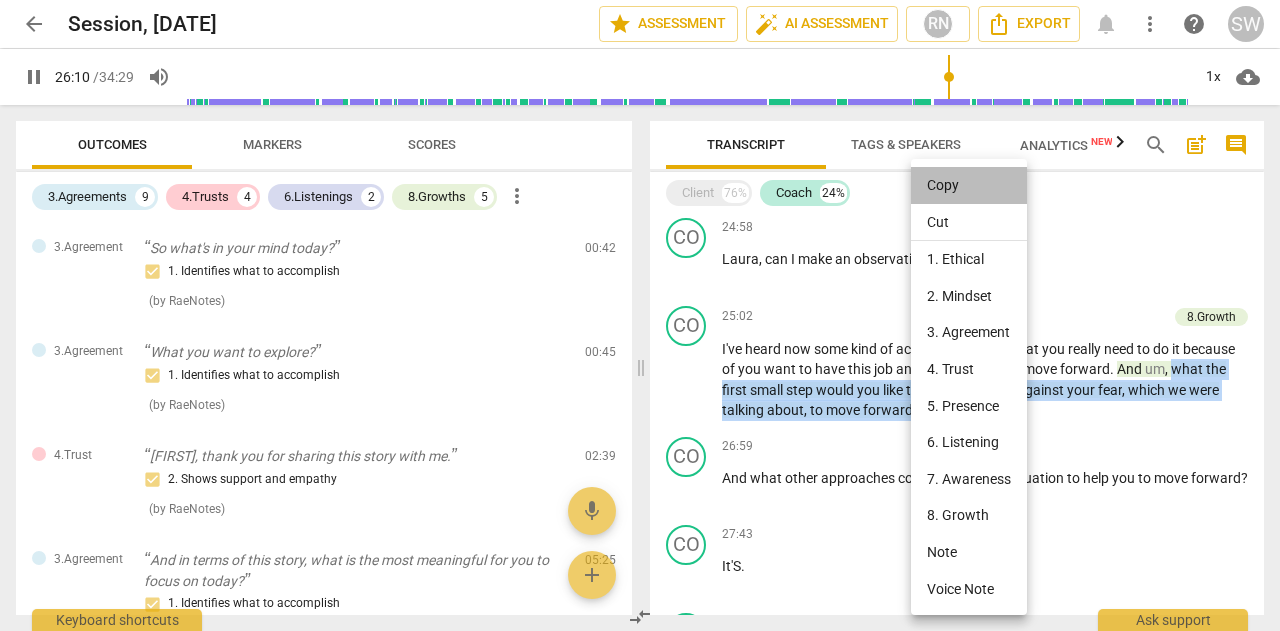 click on "Copy" at bounding box center [969, 185] 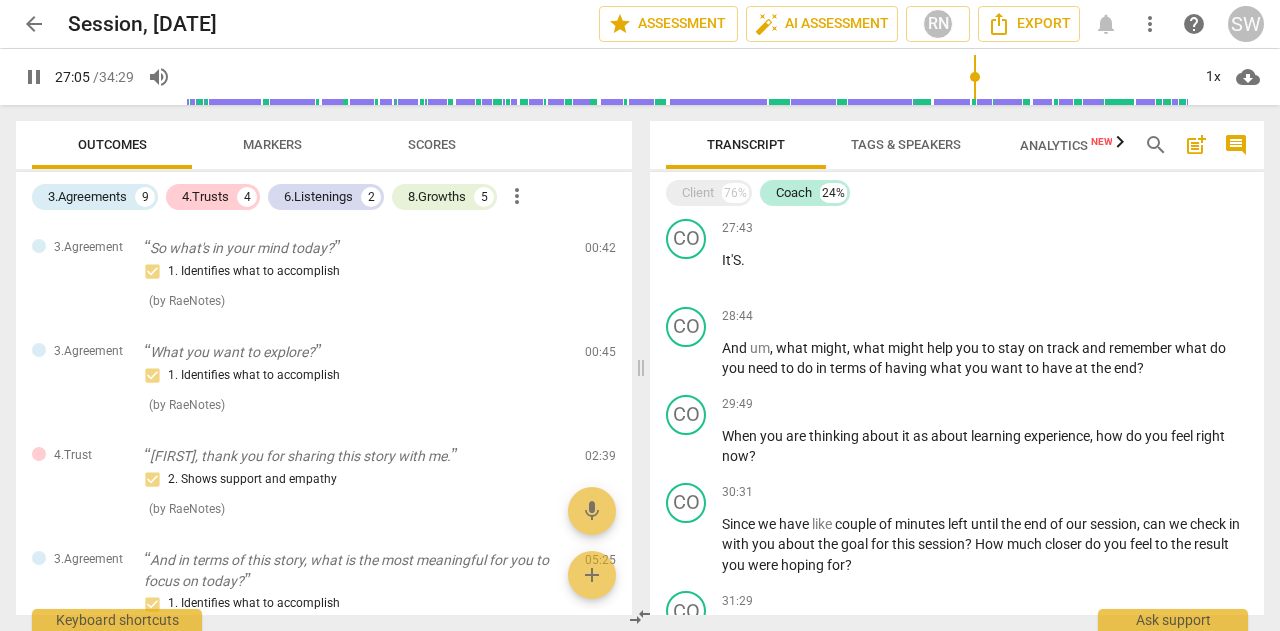 scroll, scrollTop: 2531, scrollLeft: 0, axis: vertical 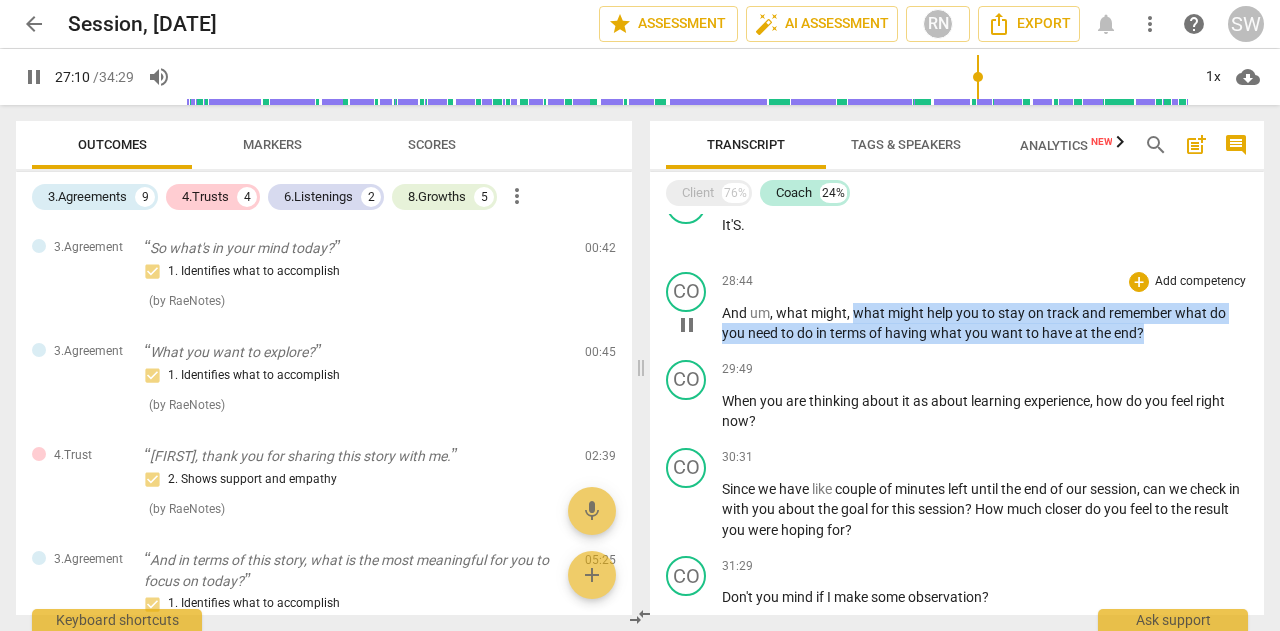 drag, startPoint x: 854, startPoint y: 312, endPoint x: 1180, endPoint y: 324, distance: 326.2208 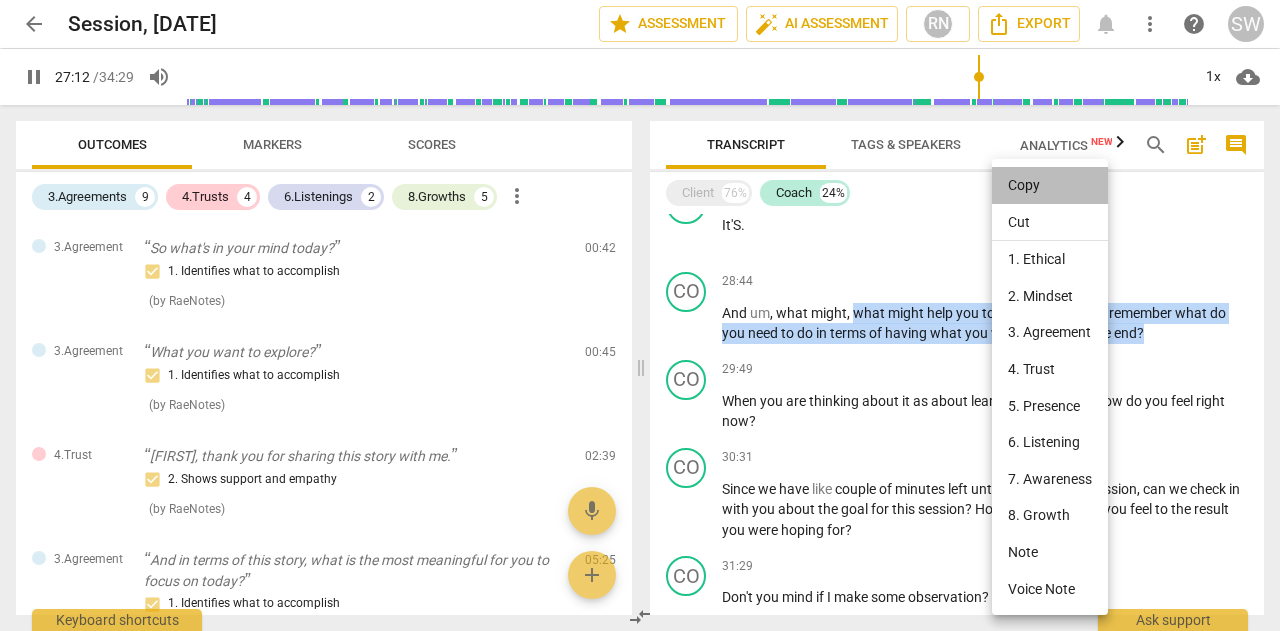 click on "Copy" at bounding box center [1050, 185] 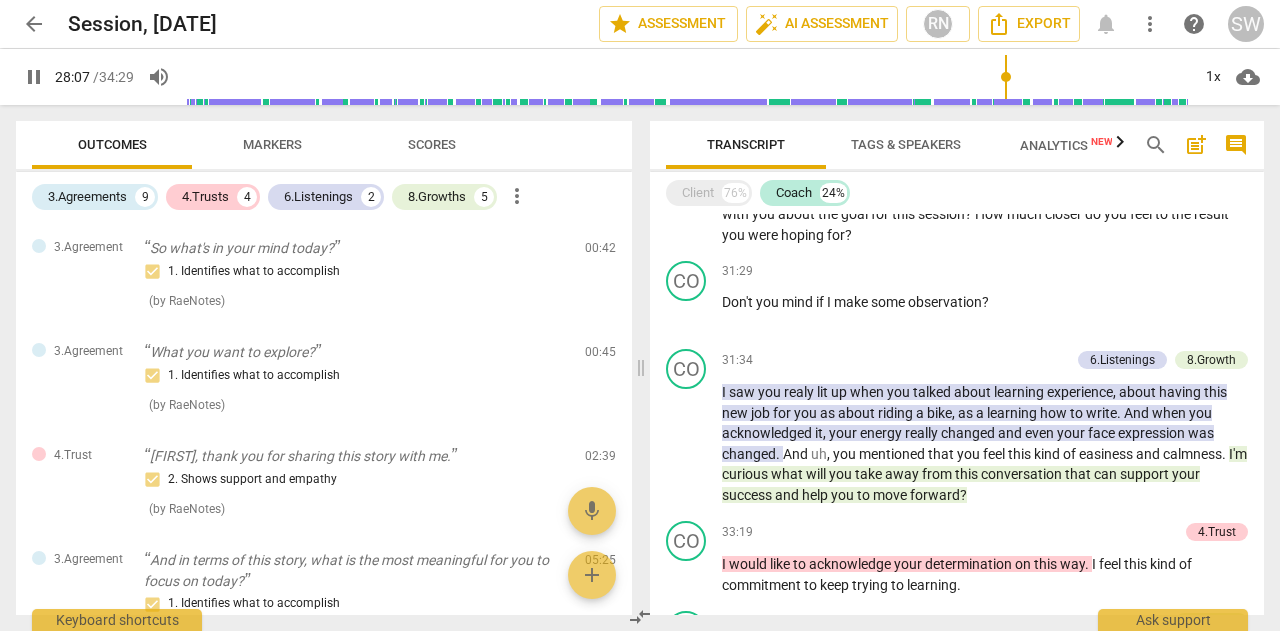 scroll, scrollTop: 2809, scrollLeft: 0, axis: vertical 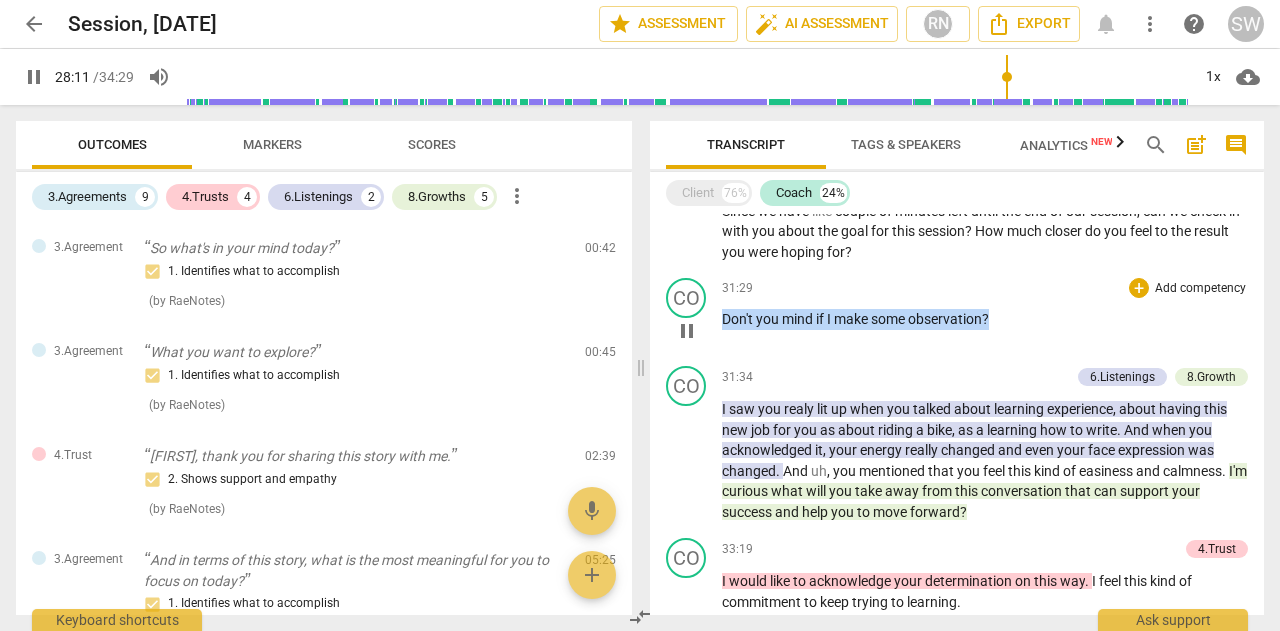 drag, startPoint x: 722, startPoint y: 317, endPoint x: 1030, endPoint y: 304, distance: 308.27423 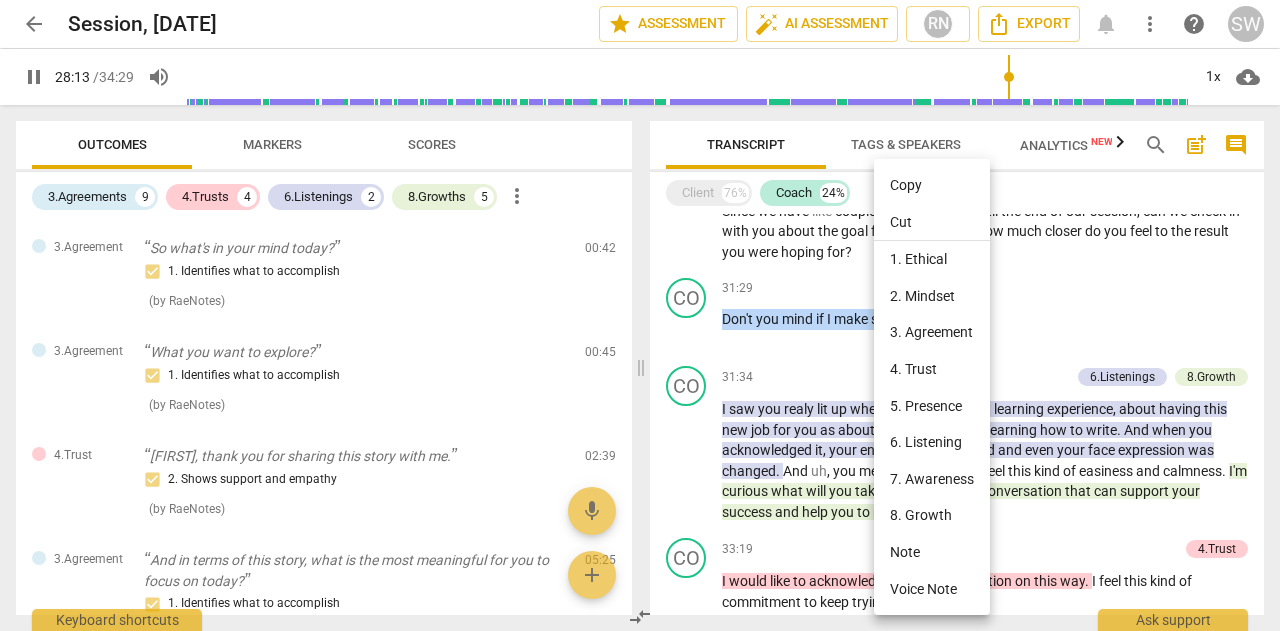 click on "Copy" at bounding box center [932, 185] 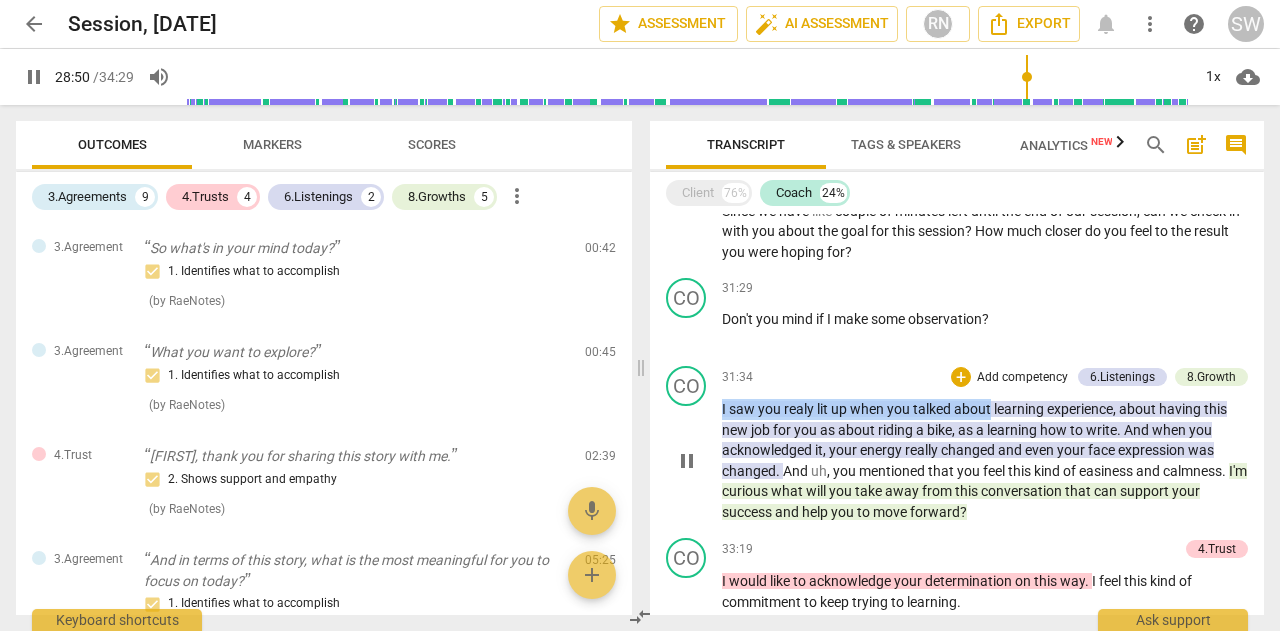 drag, startPoint x: 722, startPoint y: 409, endPoint x: 992, endPoint y: 410, distance: 270.00186 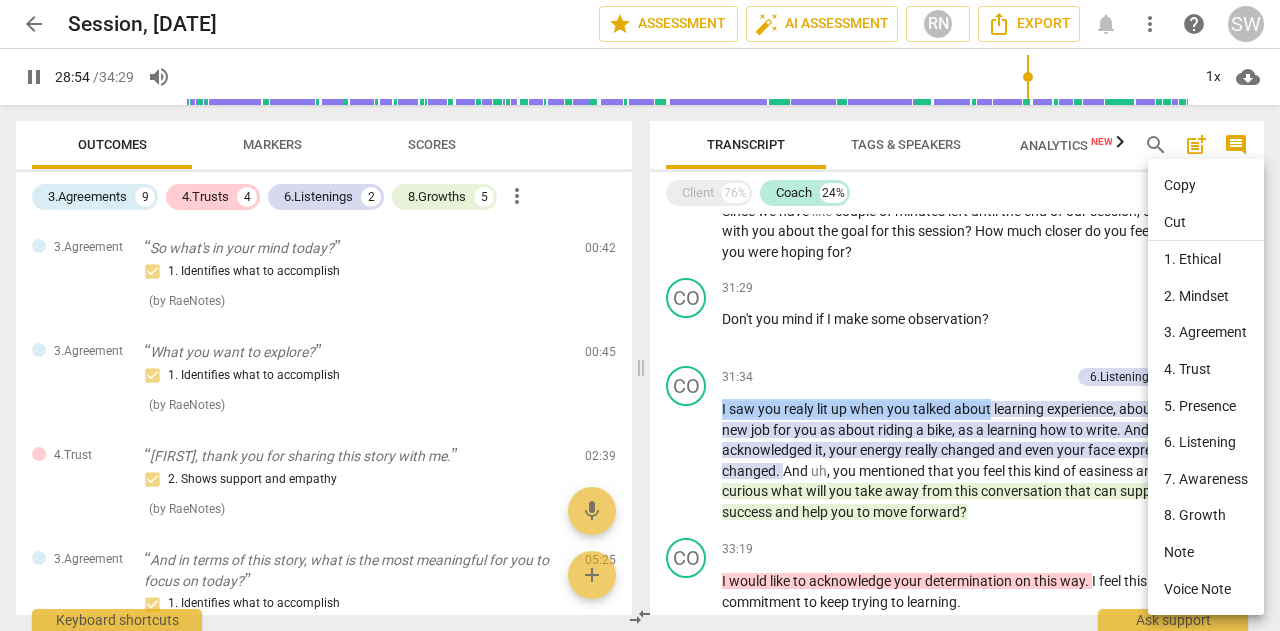 click on "Copy" at bounding box center (1206, 185) 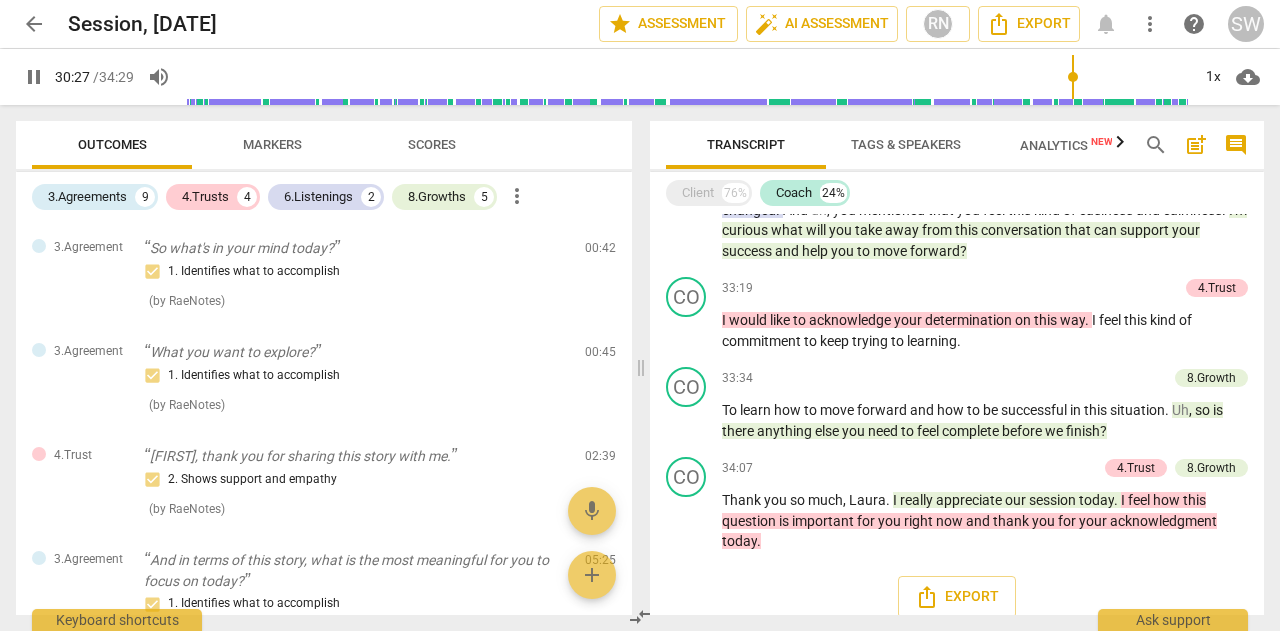 scroll, scrollTop: 3087, scrollLeft: 0, axis: vertical 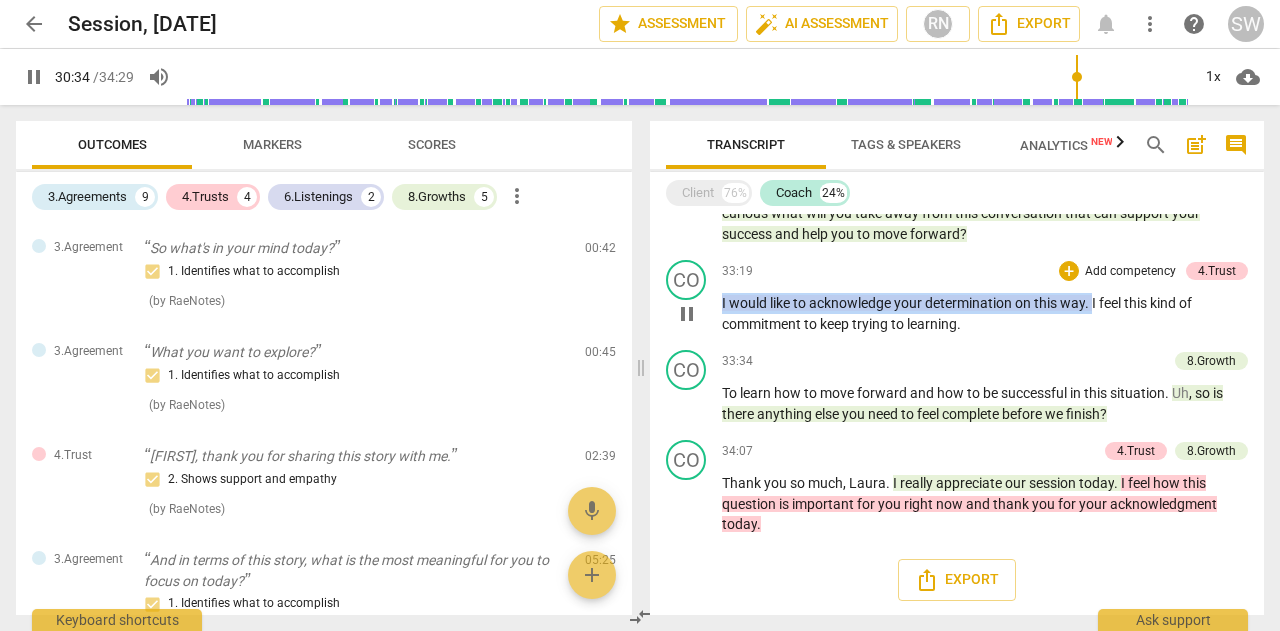 drag, startPoint x: 722, startPoint y: 305, endPoint x: 1093, endPoint y: 305, distance: 371 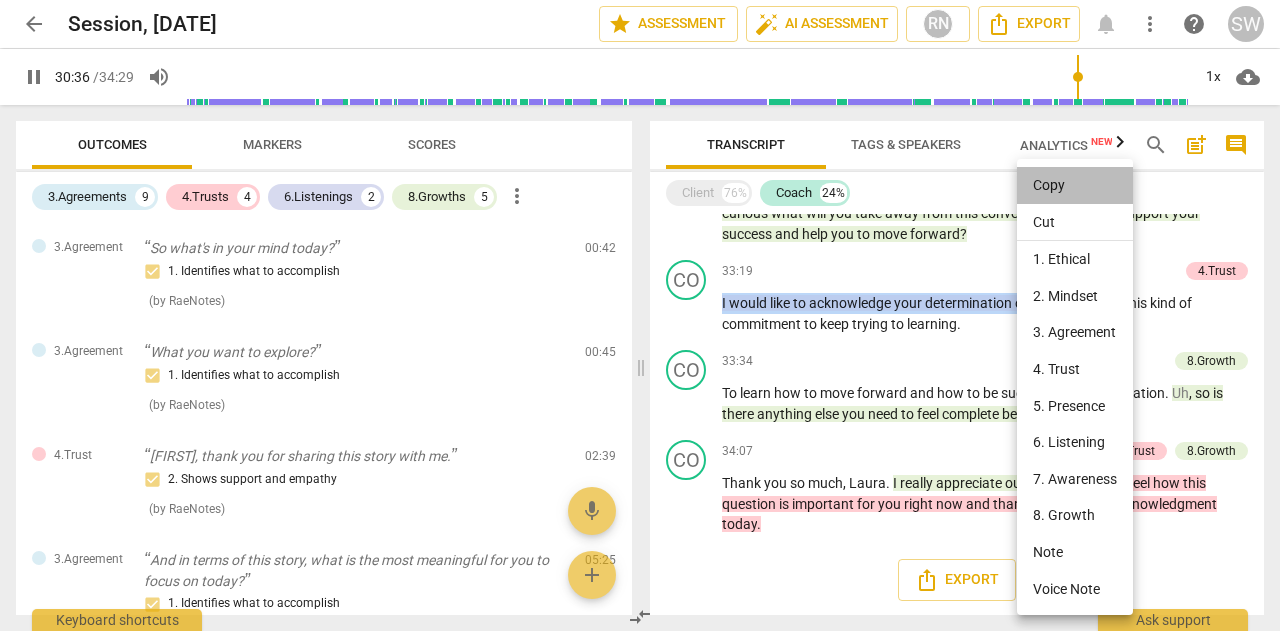 click on "Copy" at bounding box center (1075, 185) 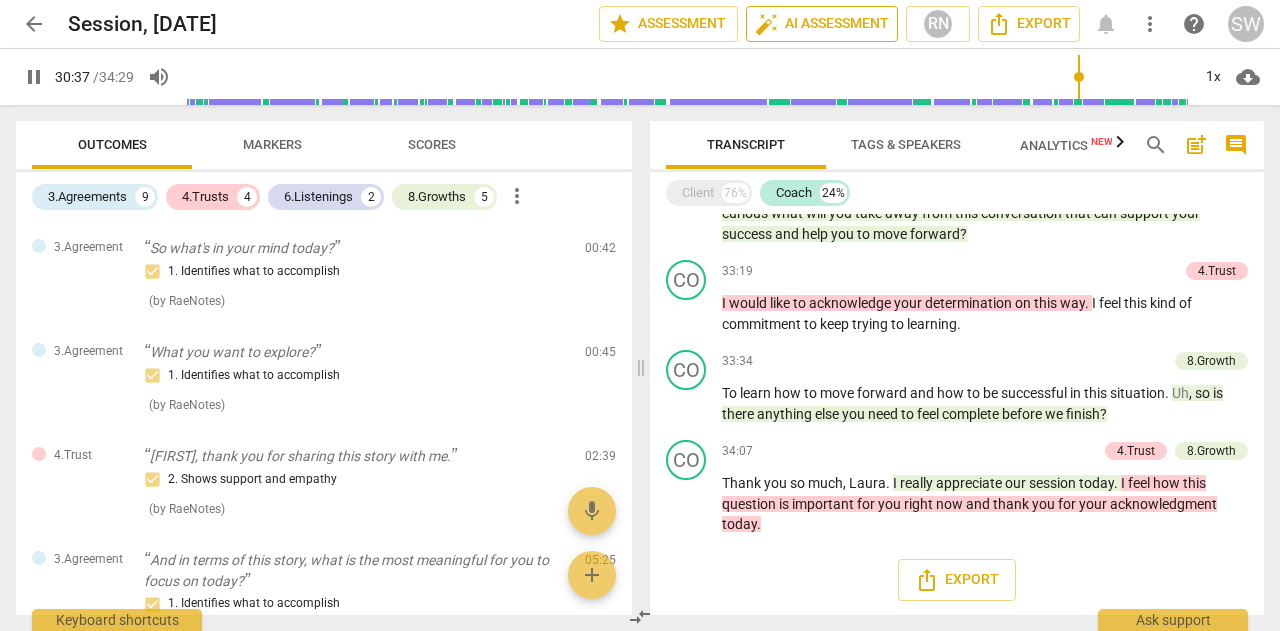 scroll, scrollTop: 2796, scrollLeft: 0, axis: vertical 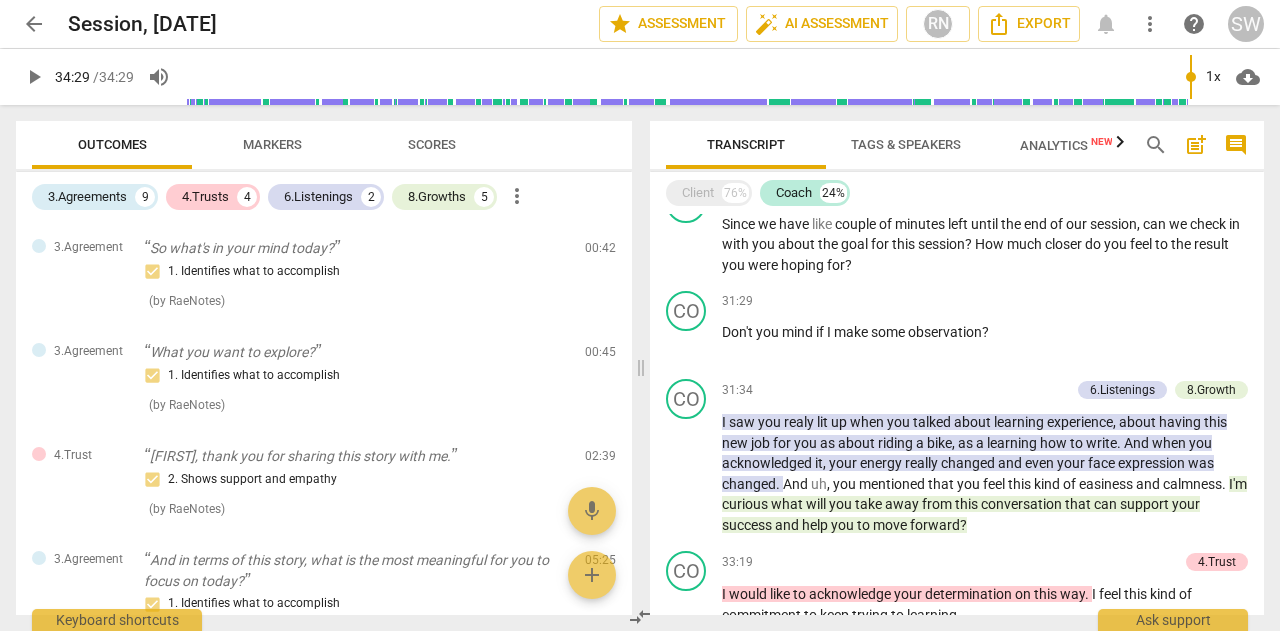 type on "2069" 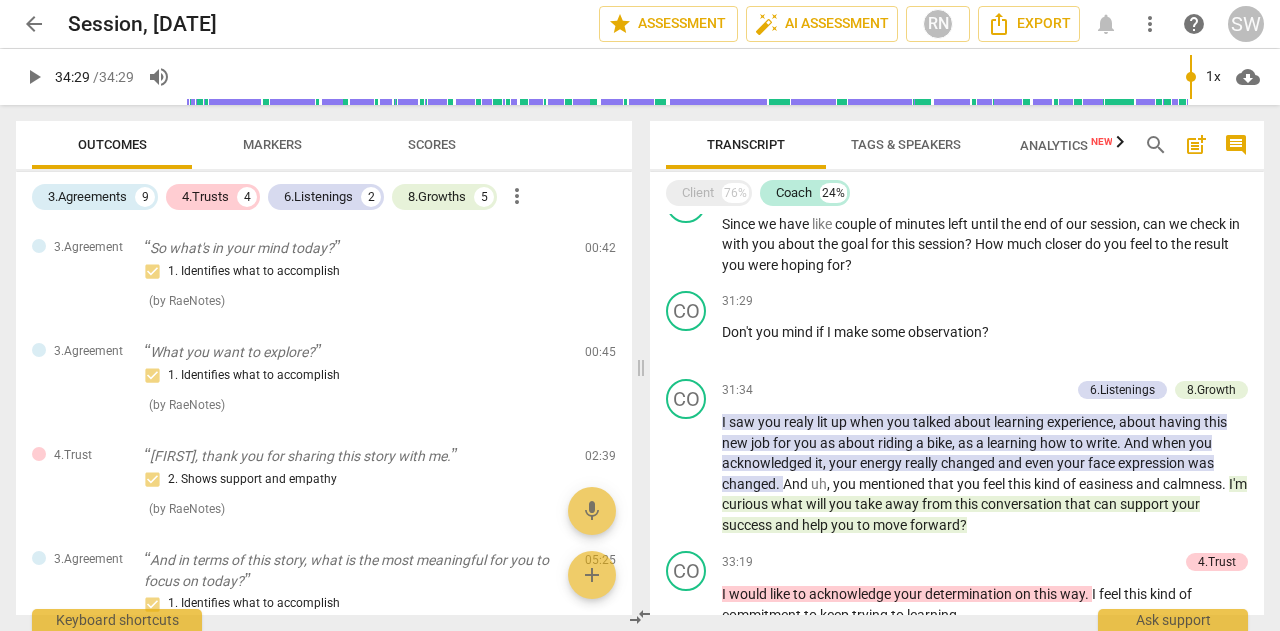 scroll, scrollTop: 3087, scrollLeft: 0, axis: vertical 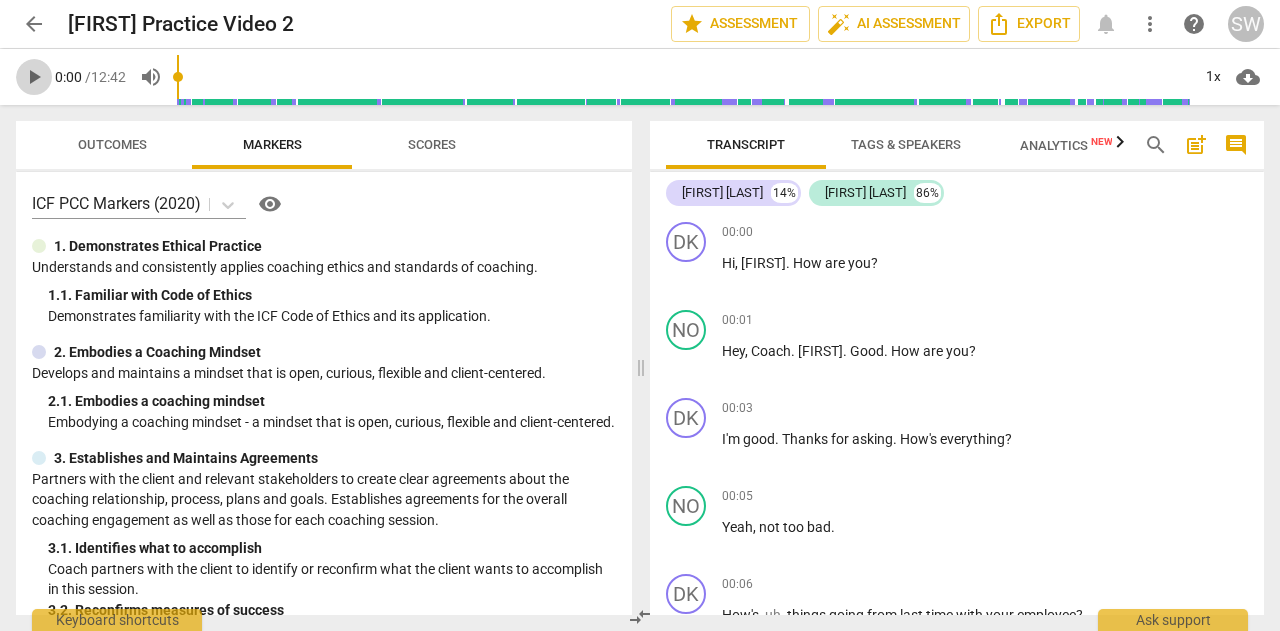 click on "play_arrow" at bounding box center [34, 77] 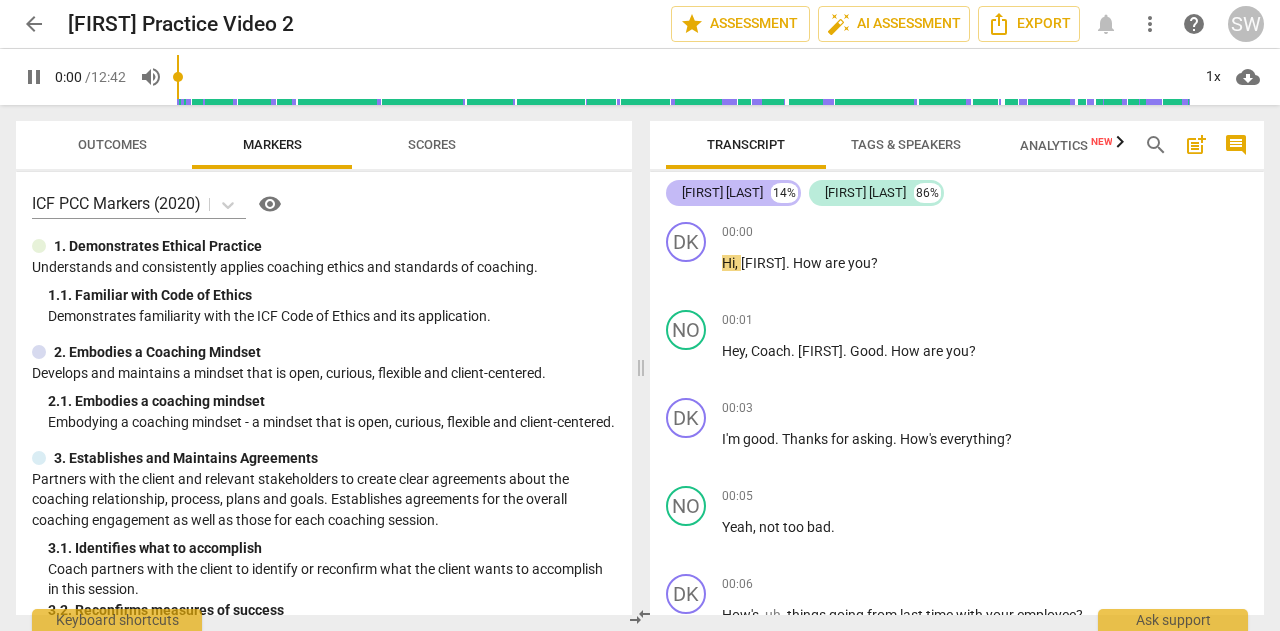 click on "Douaa Kayed" at bounding box center (722, 193) 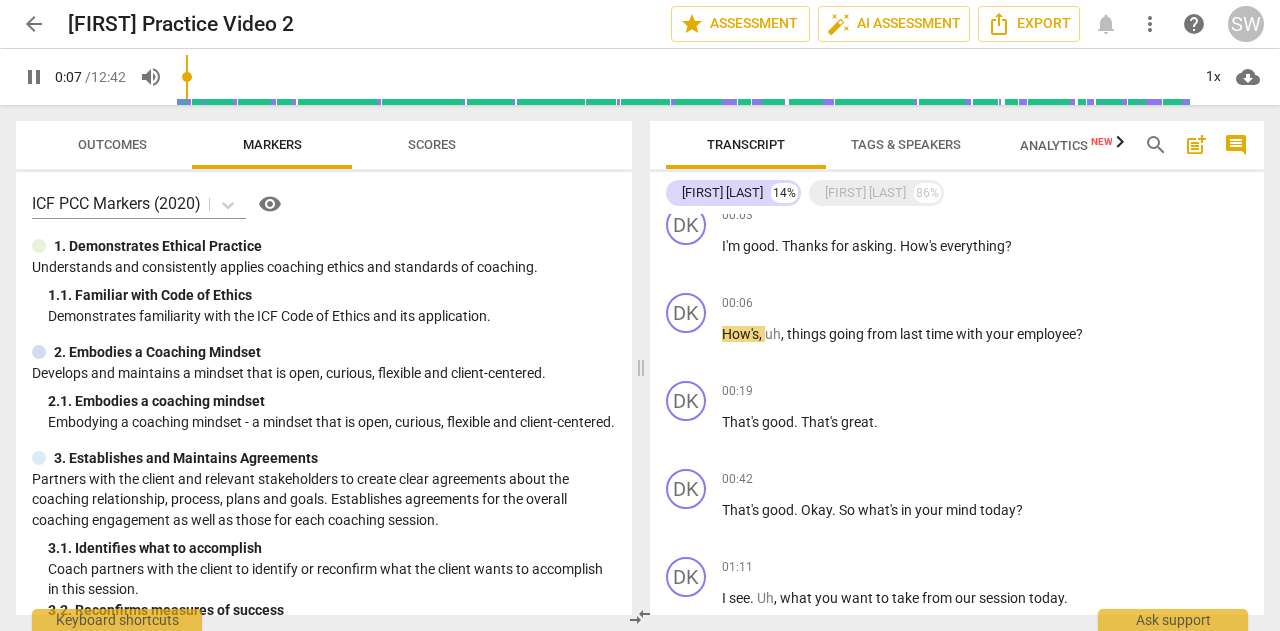 scroll, scrollTop: 140, scrollLeft: 0, axis: vertical 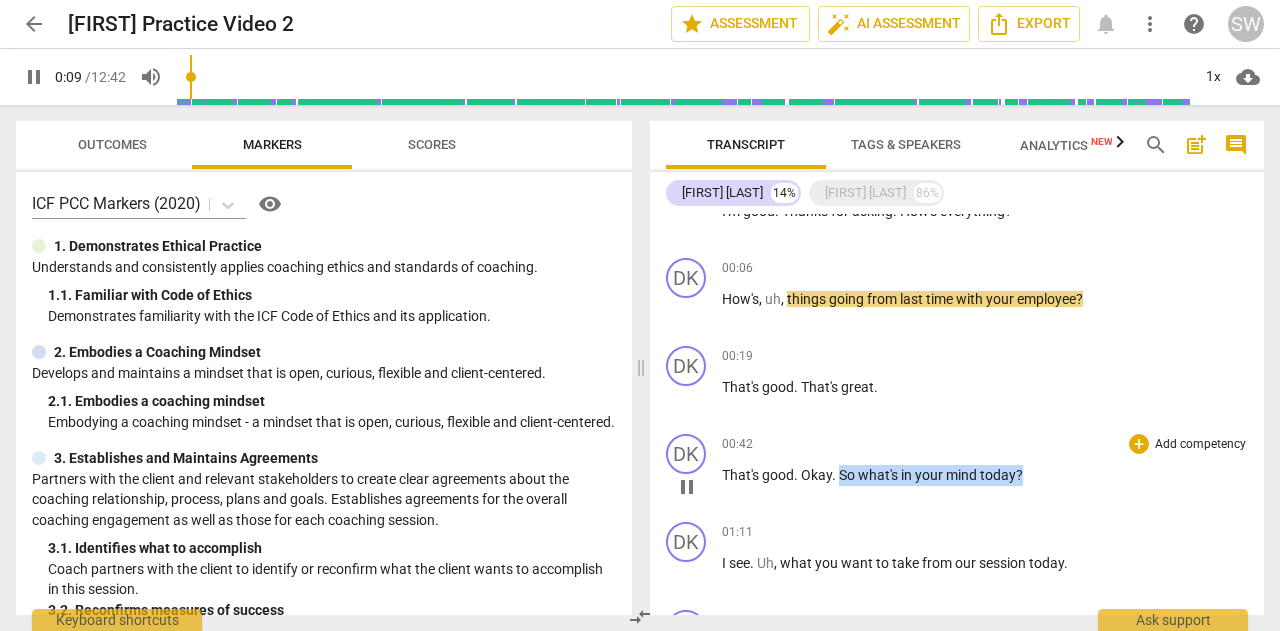 drag, startPoint x: 840, startPoint y: 475, endPoint x: 1065, endPoint y: 471, distance: 225.03555 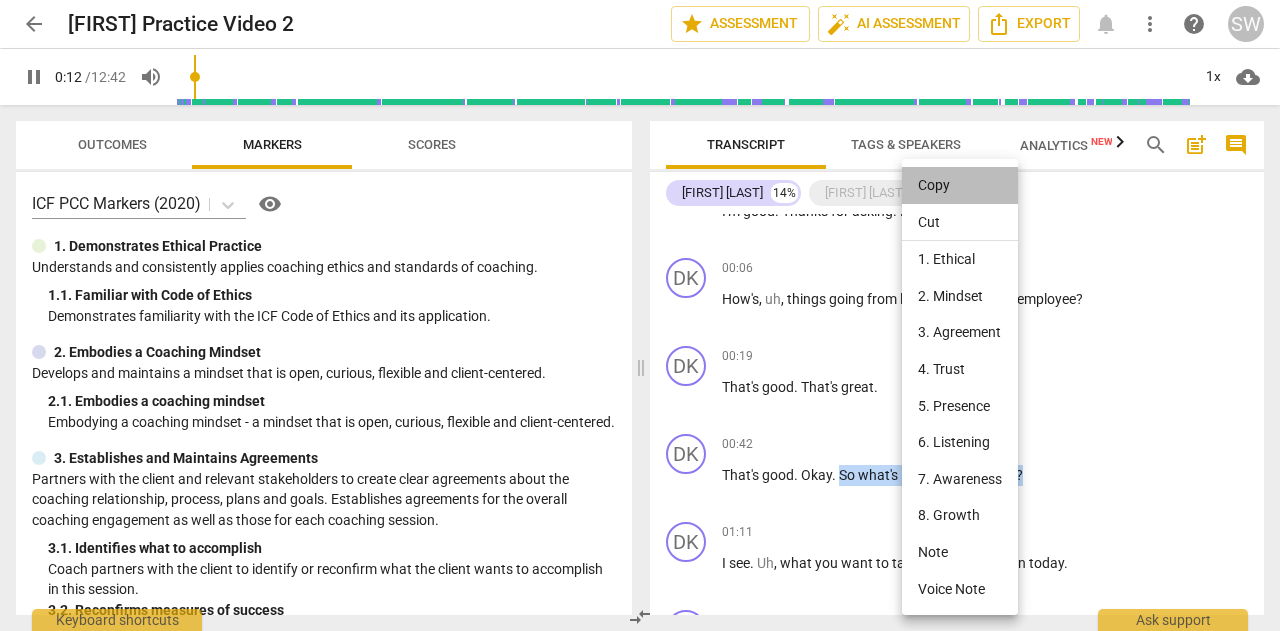 click on "Copy" at bounding box center (960, 185) 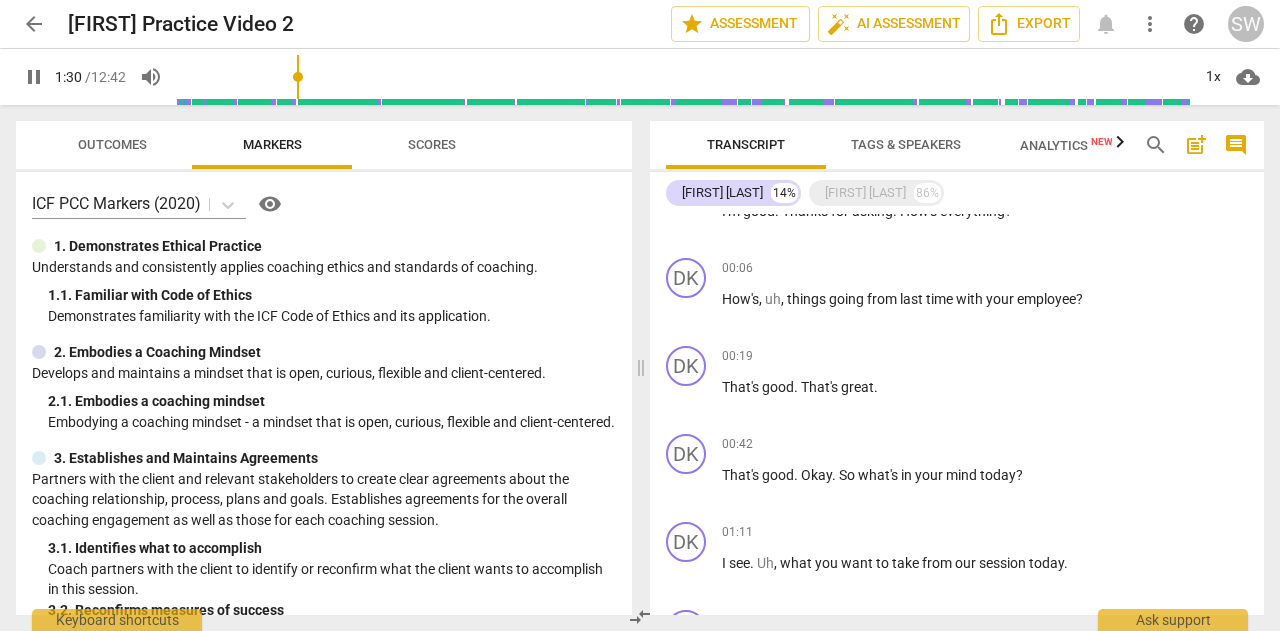 scroll, scrollTop: 568, scrollLeft: 0, axis: vertical 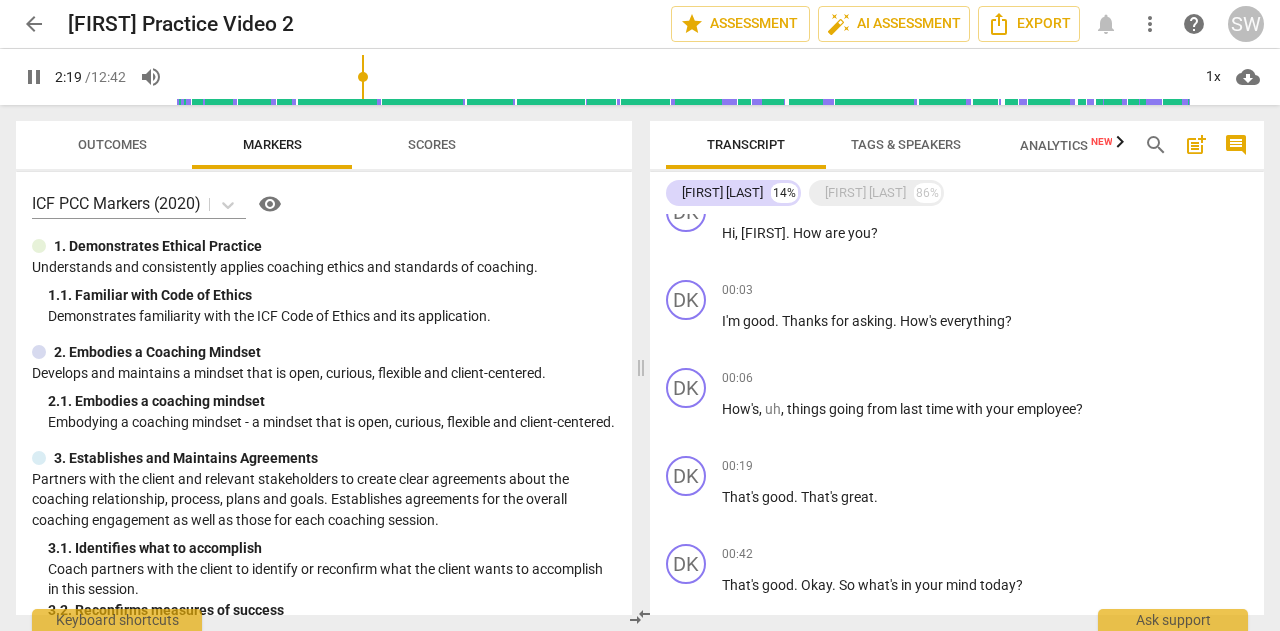 type on "139" 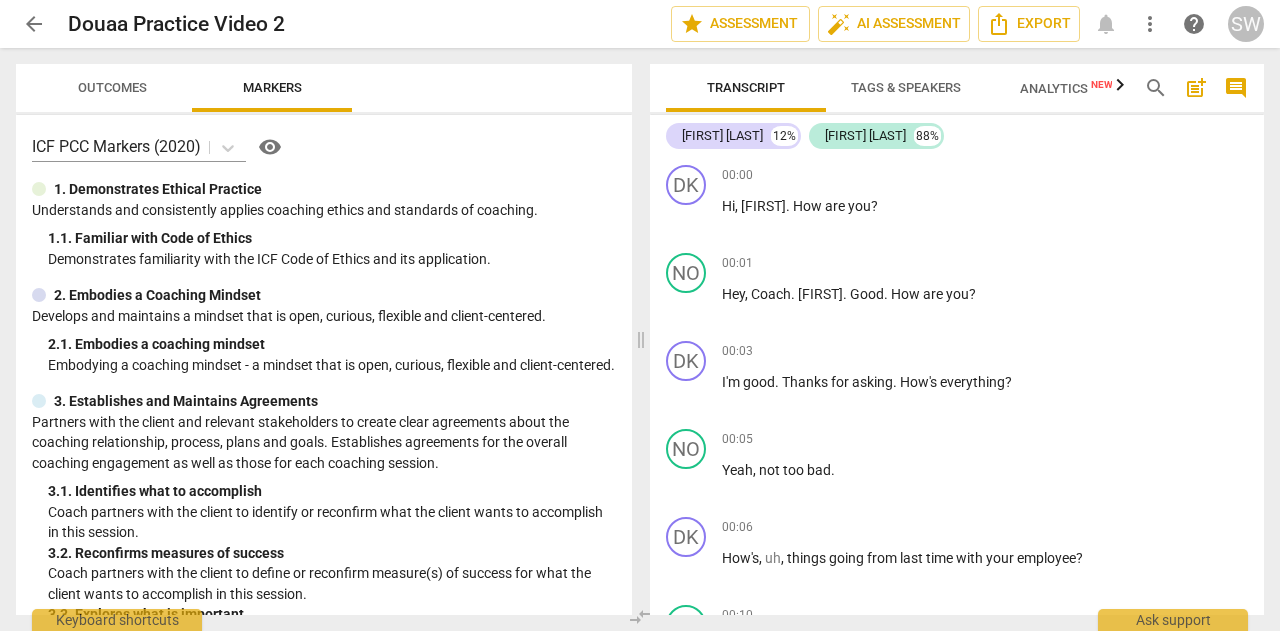 scroll, scrollTop: 0, scrollLeft: 0, axis: both 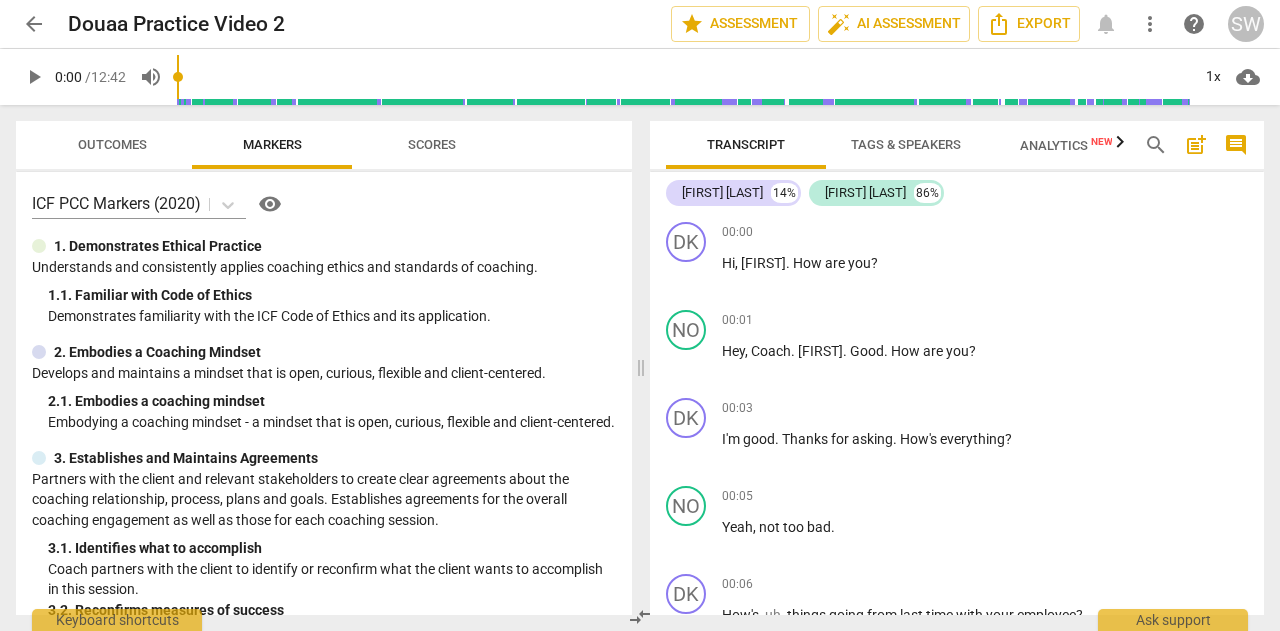 click on "play_arrow" at bounding box center [34, 77] 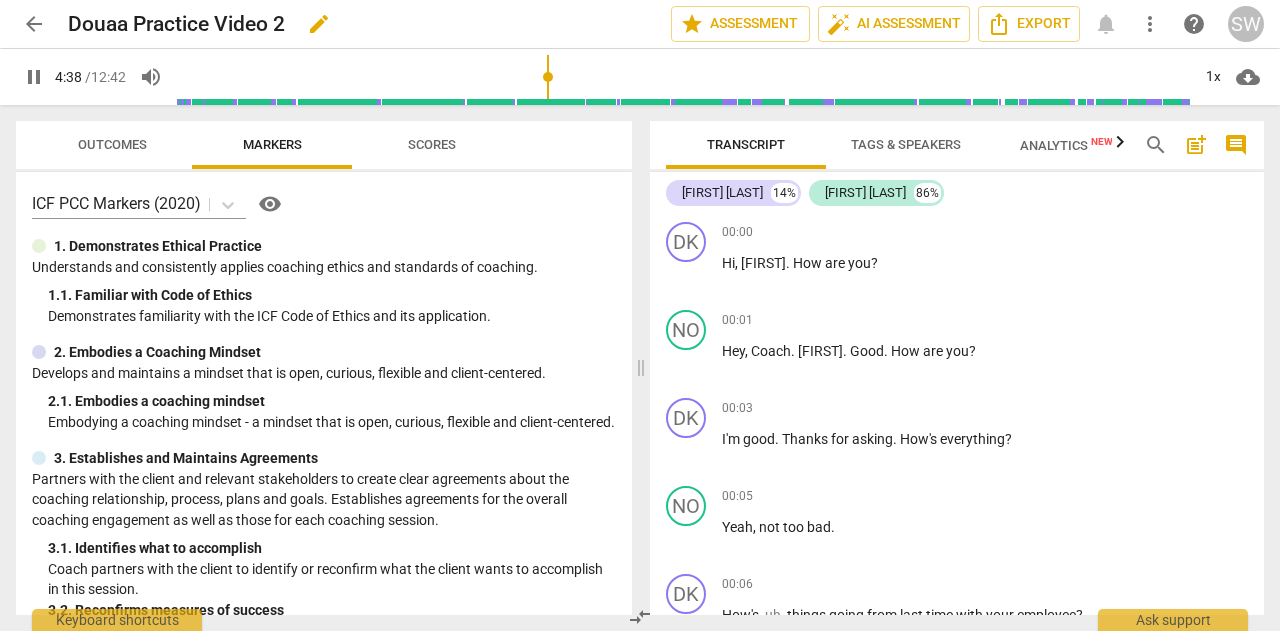 scroll, scrollTop: 2110, scrollLeft: 0, axis: vertical 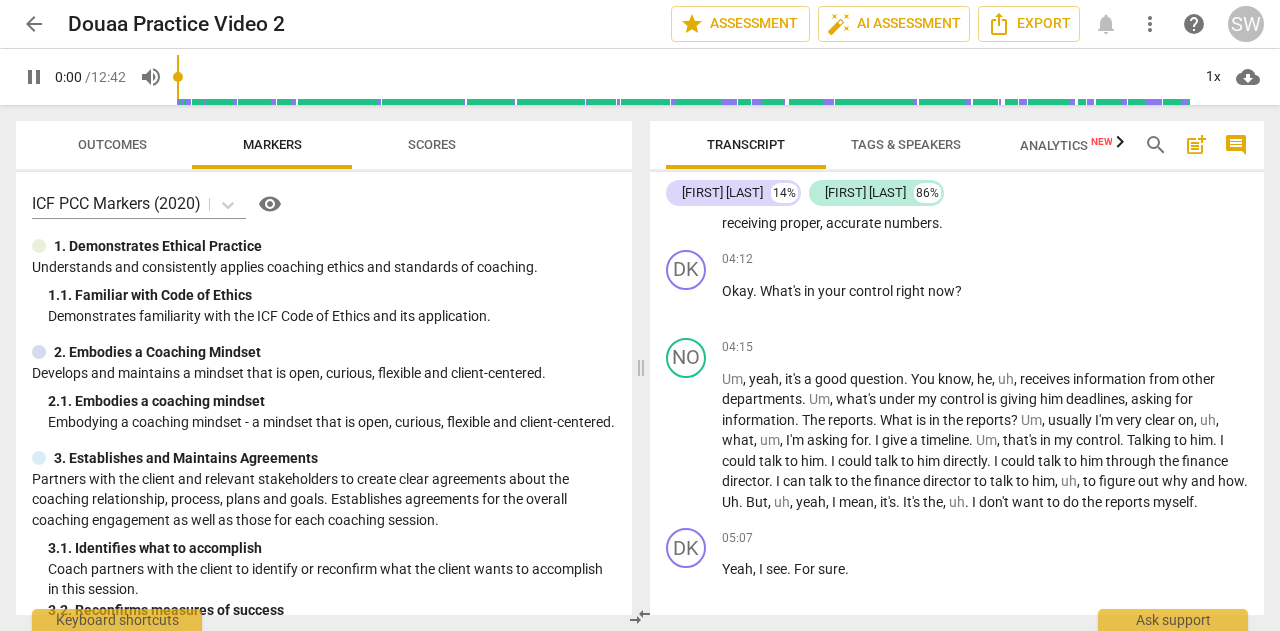 click at bounding box center (683, 77) 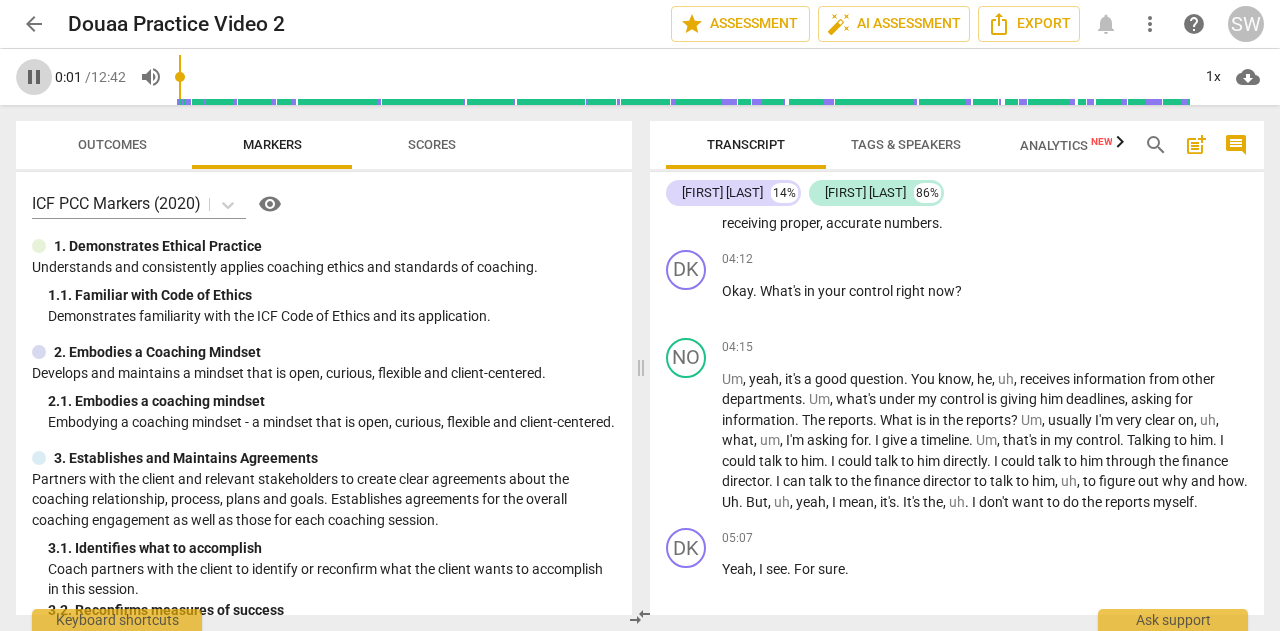 click on "pause" at bounding box center [34, 77] 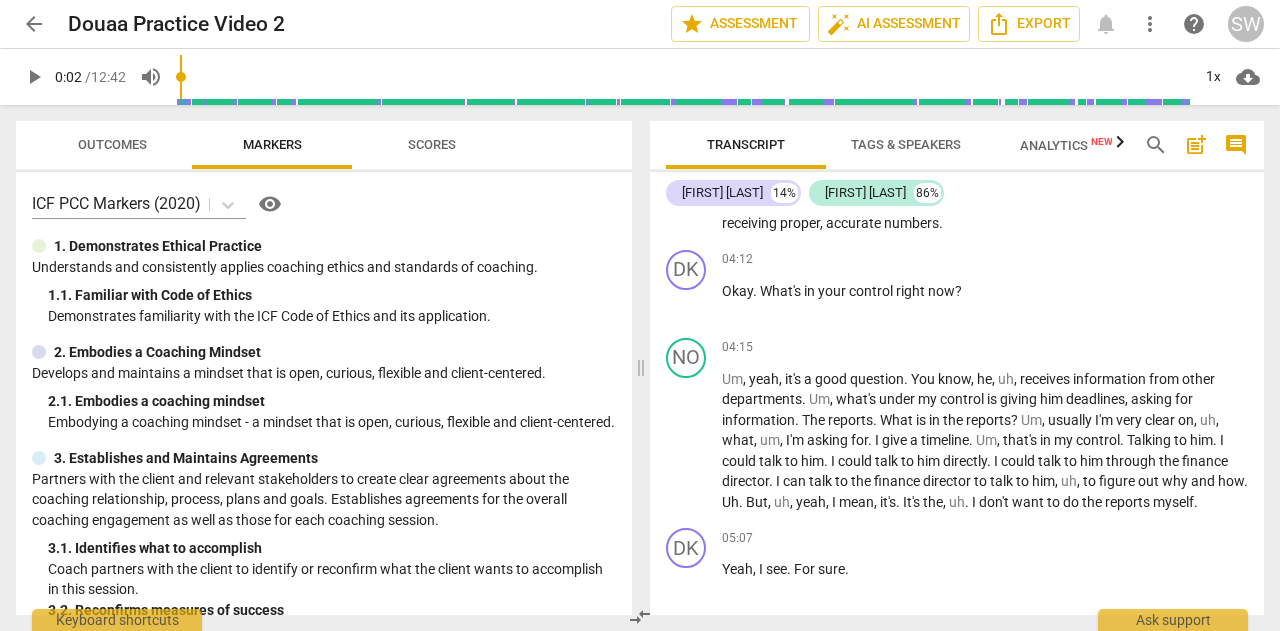 type on "2" 